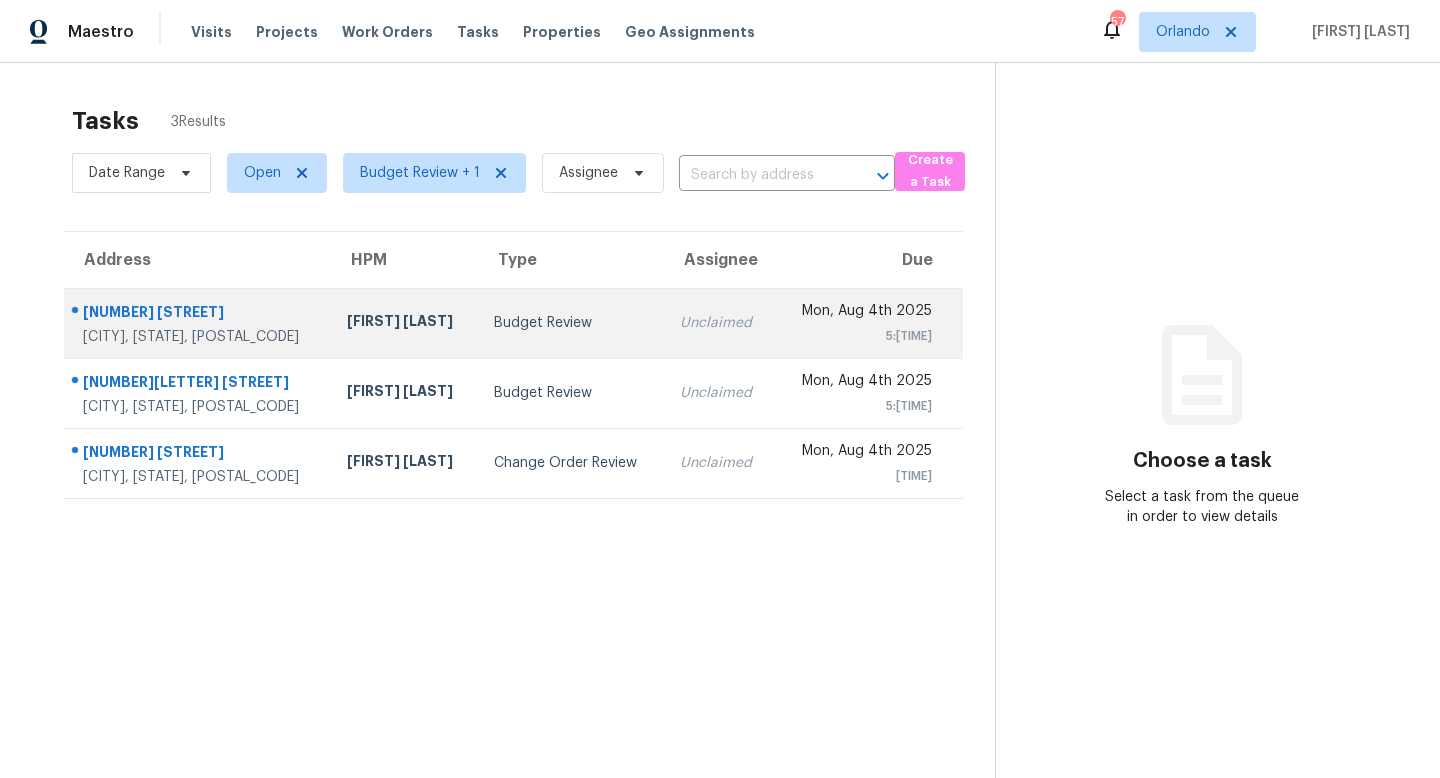 scroll, scrollTop: 0, scrollLeft: 0, axis: both 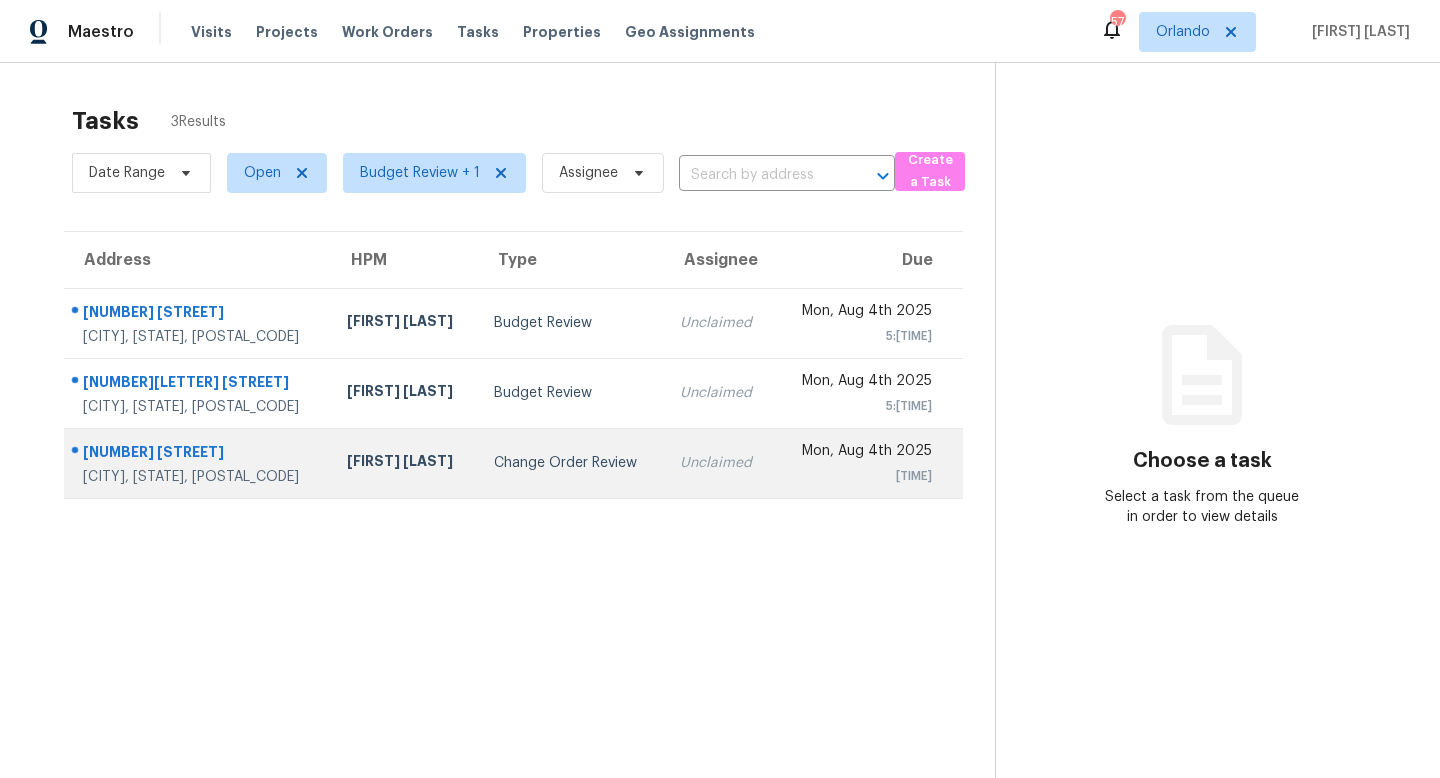 click on "Change Order Review" at bounding box center [571, 463] 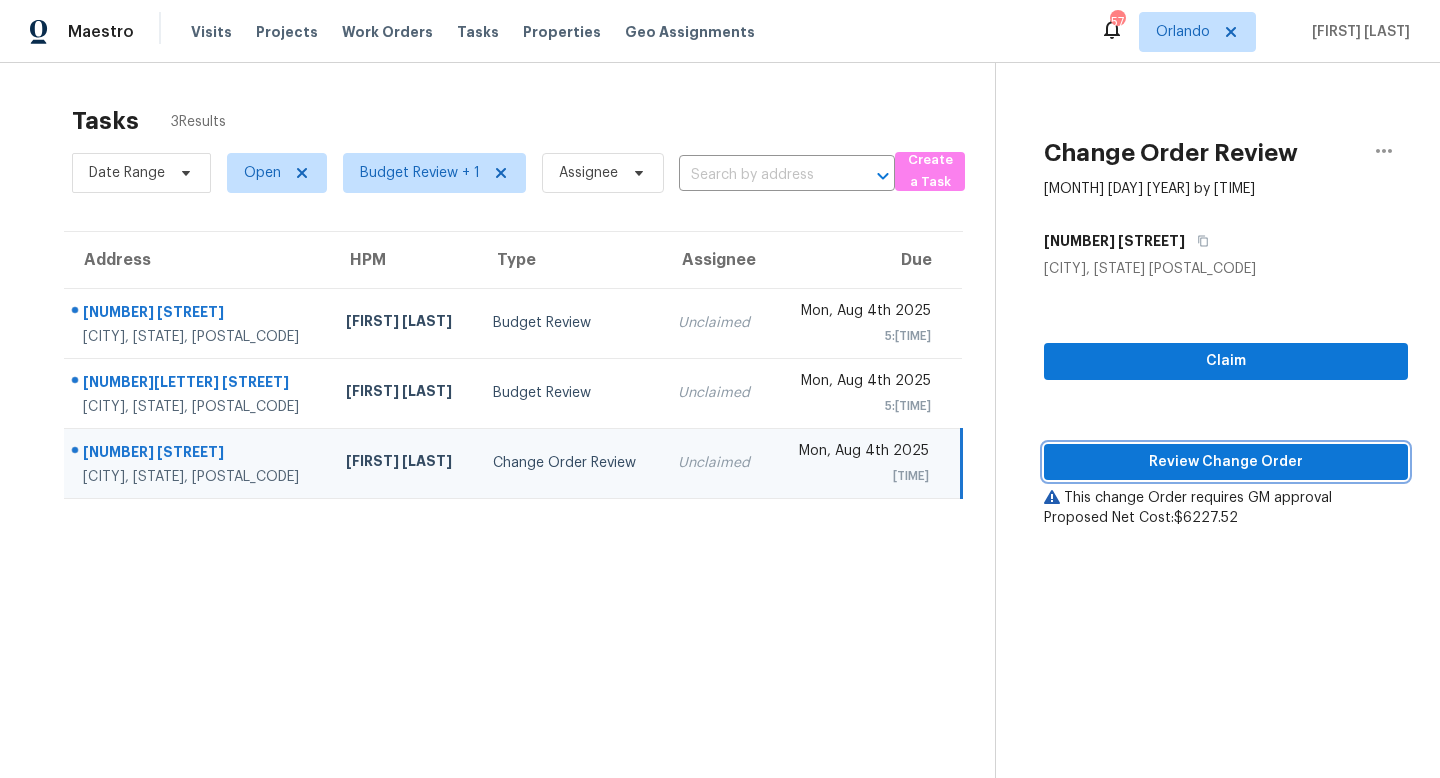 click on "Review Change Order" at bounding box center [1226, 462] 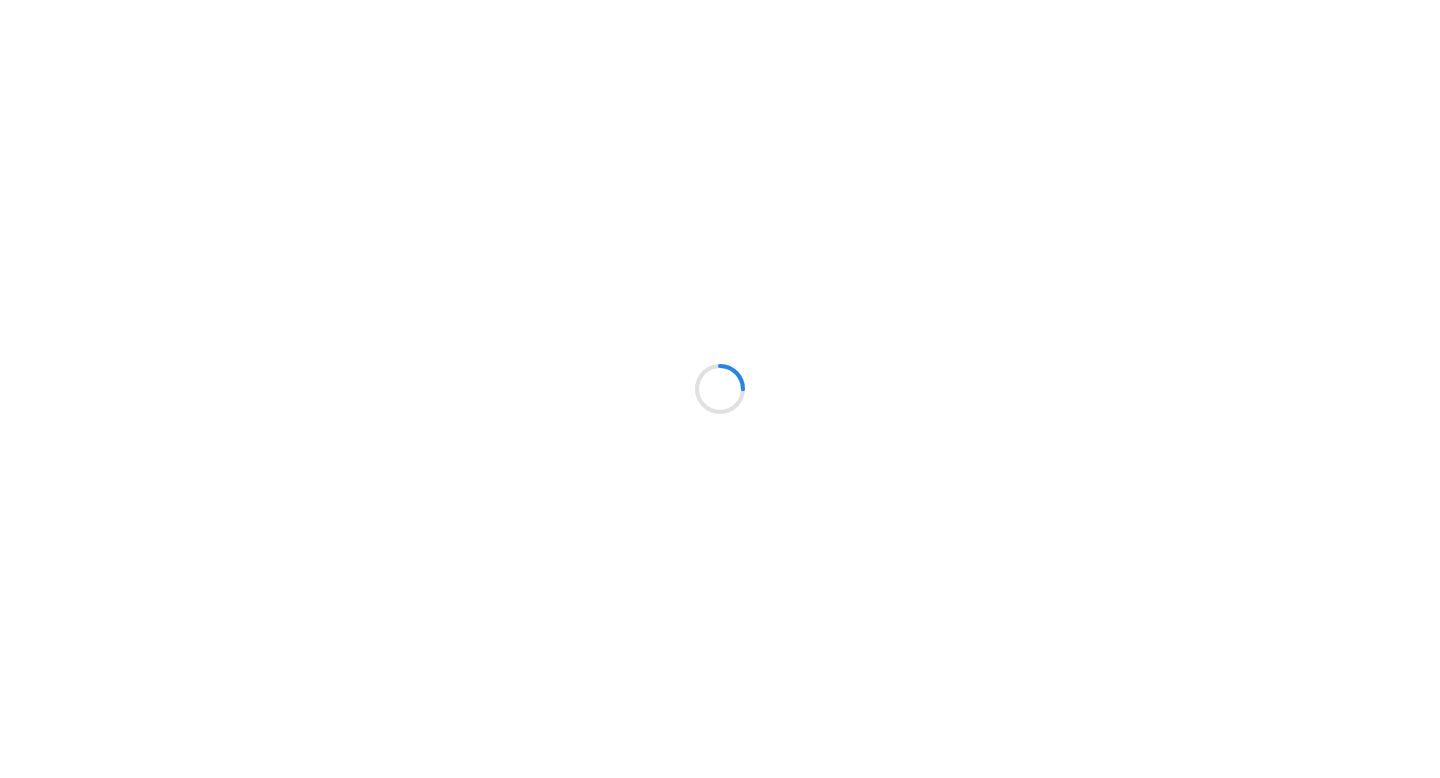 scroll, scrollTop: 0, scrollLeft: 0, axis: both 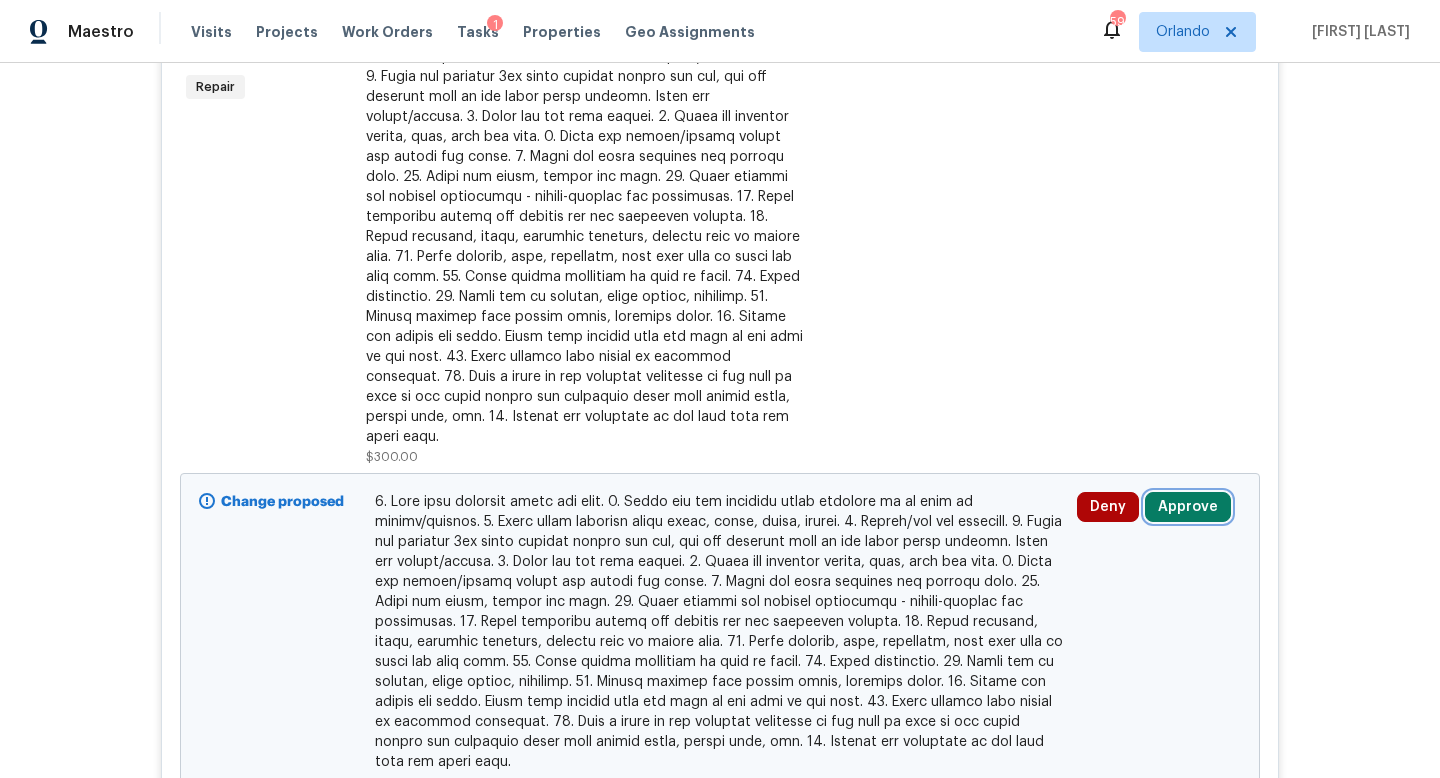 click on "Approve" at bounding box center (1188, 507) 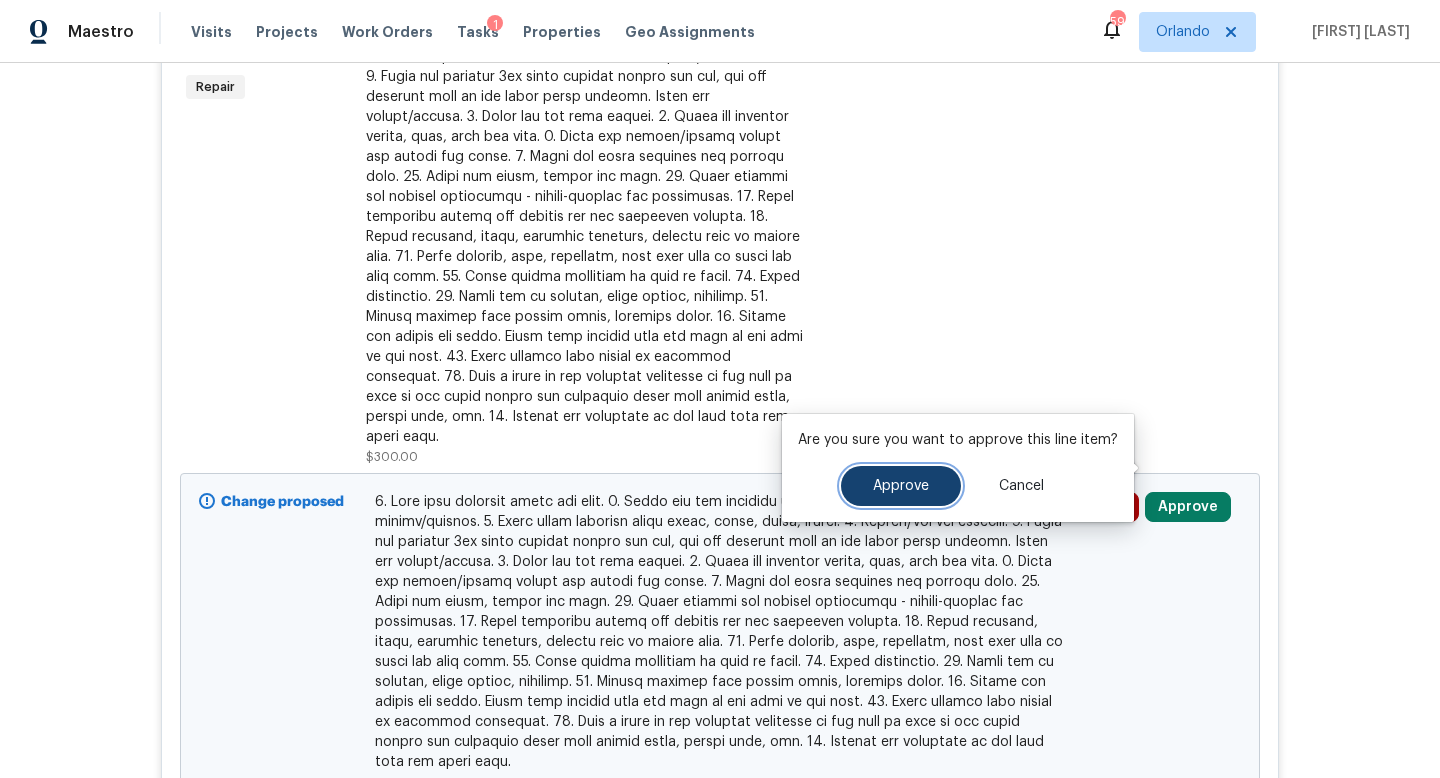 click on "Approve" at bounding box center (901, 486) 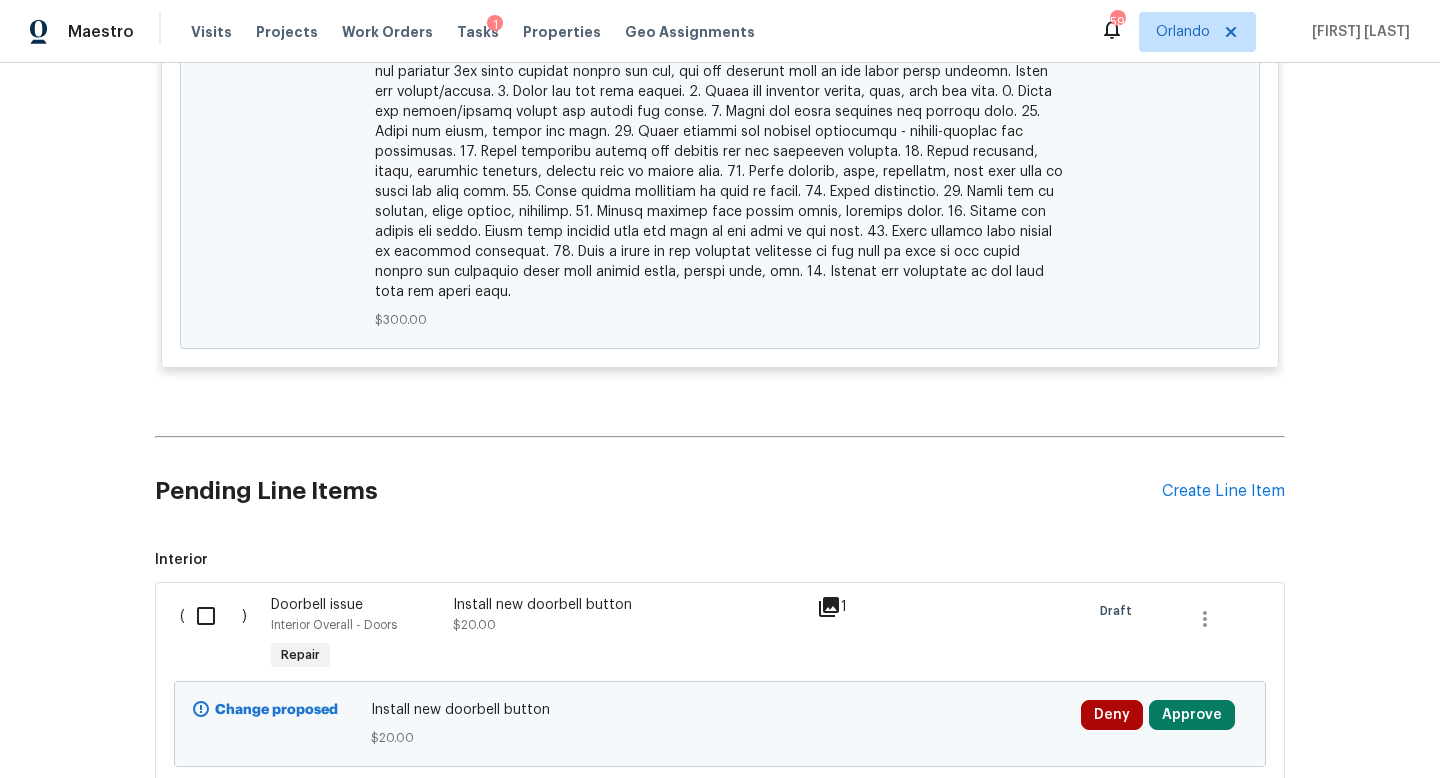 scroll, scrollTop: 1320, scrollLeft: 0, axis: vertical 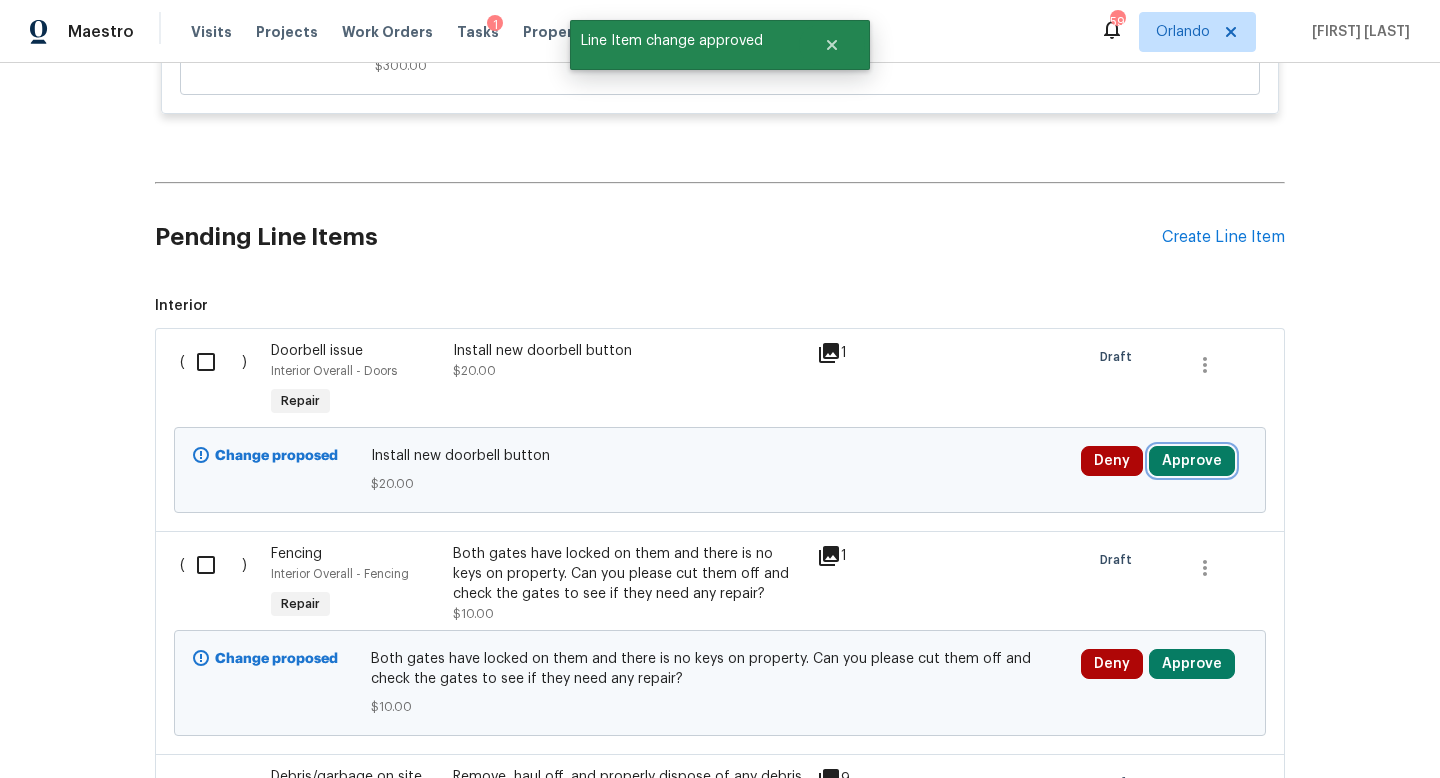 click on "Approve" at bounding box center [1192, 461] 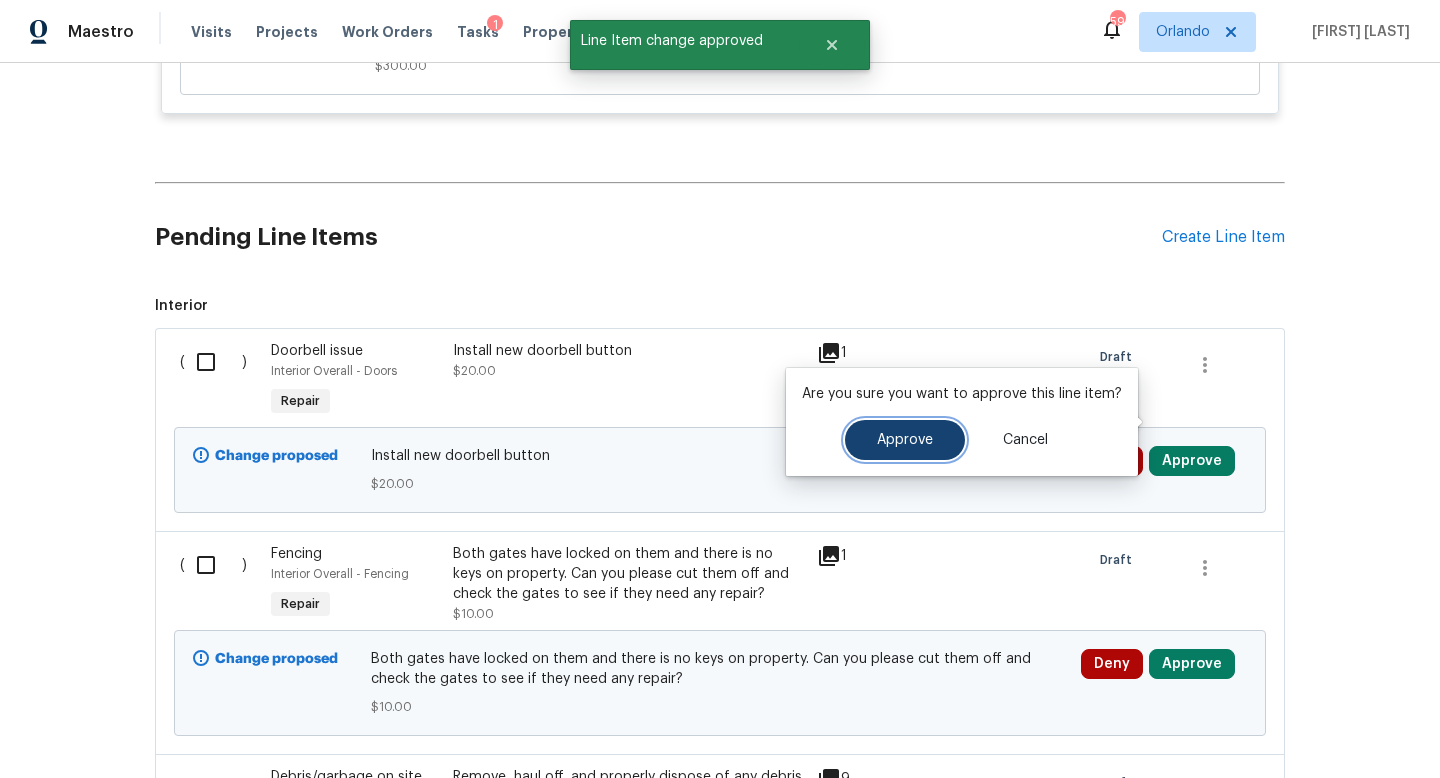 click on "Approve" at bounding box center (905, 440) 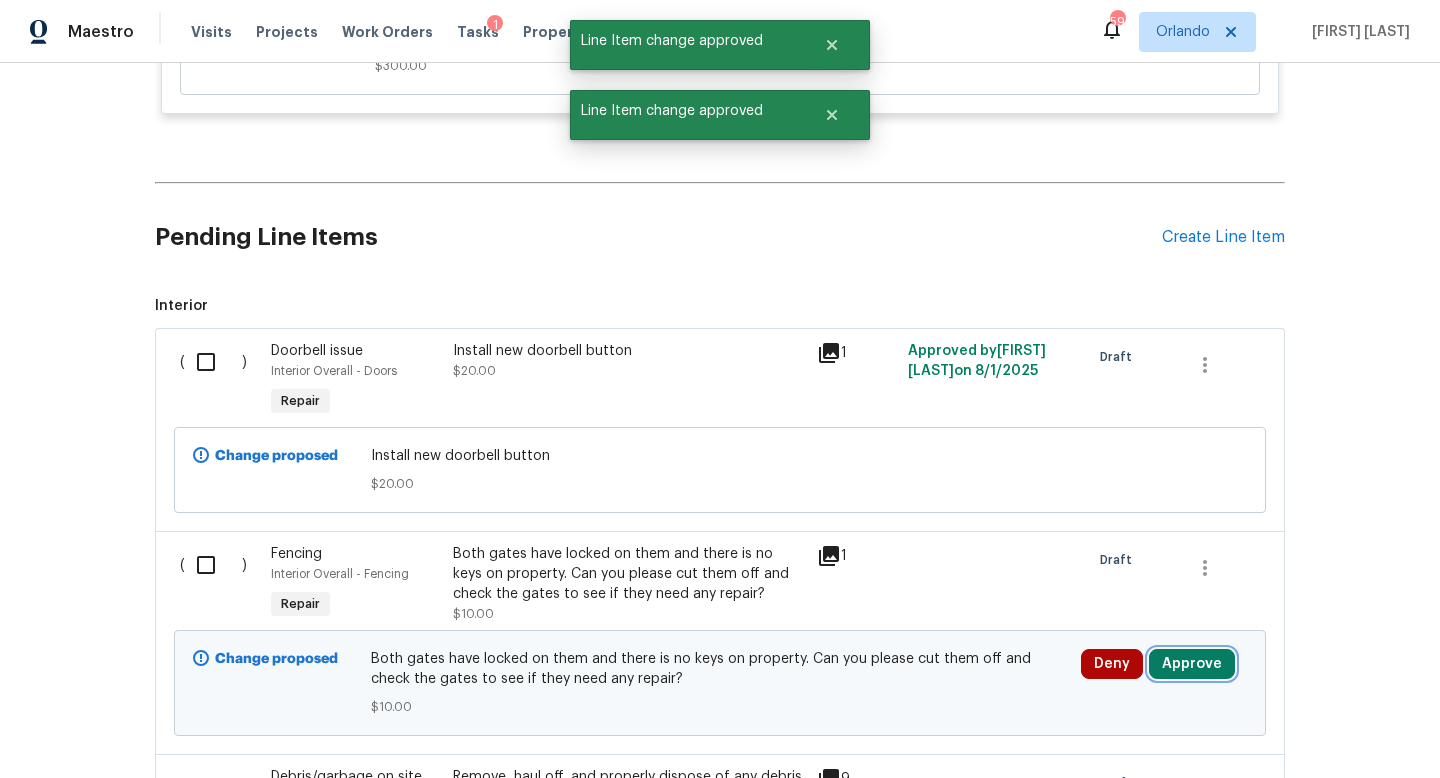 click on "Approve" at bounding box center [1192, 664] 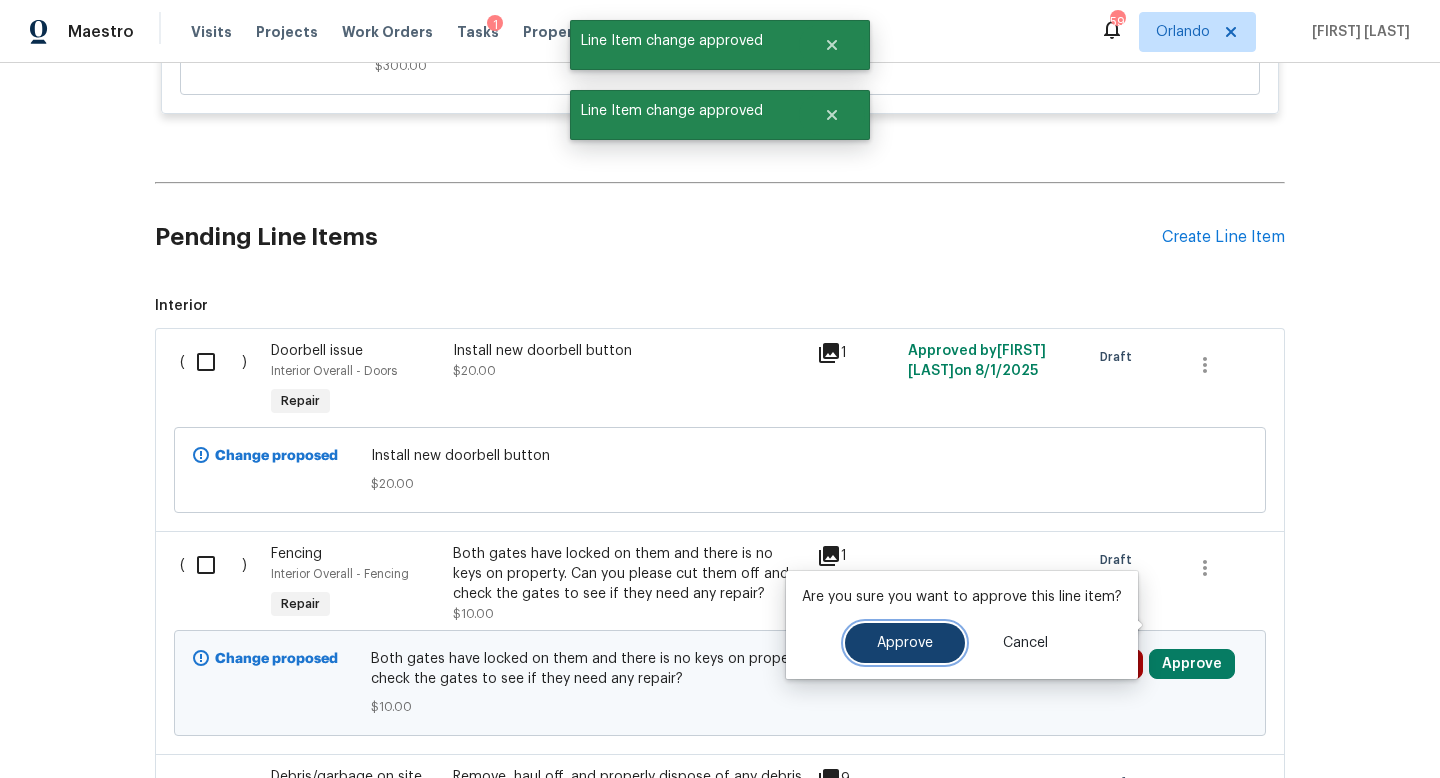 click on "Approve" at bounding box center [905, 643] 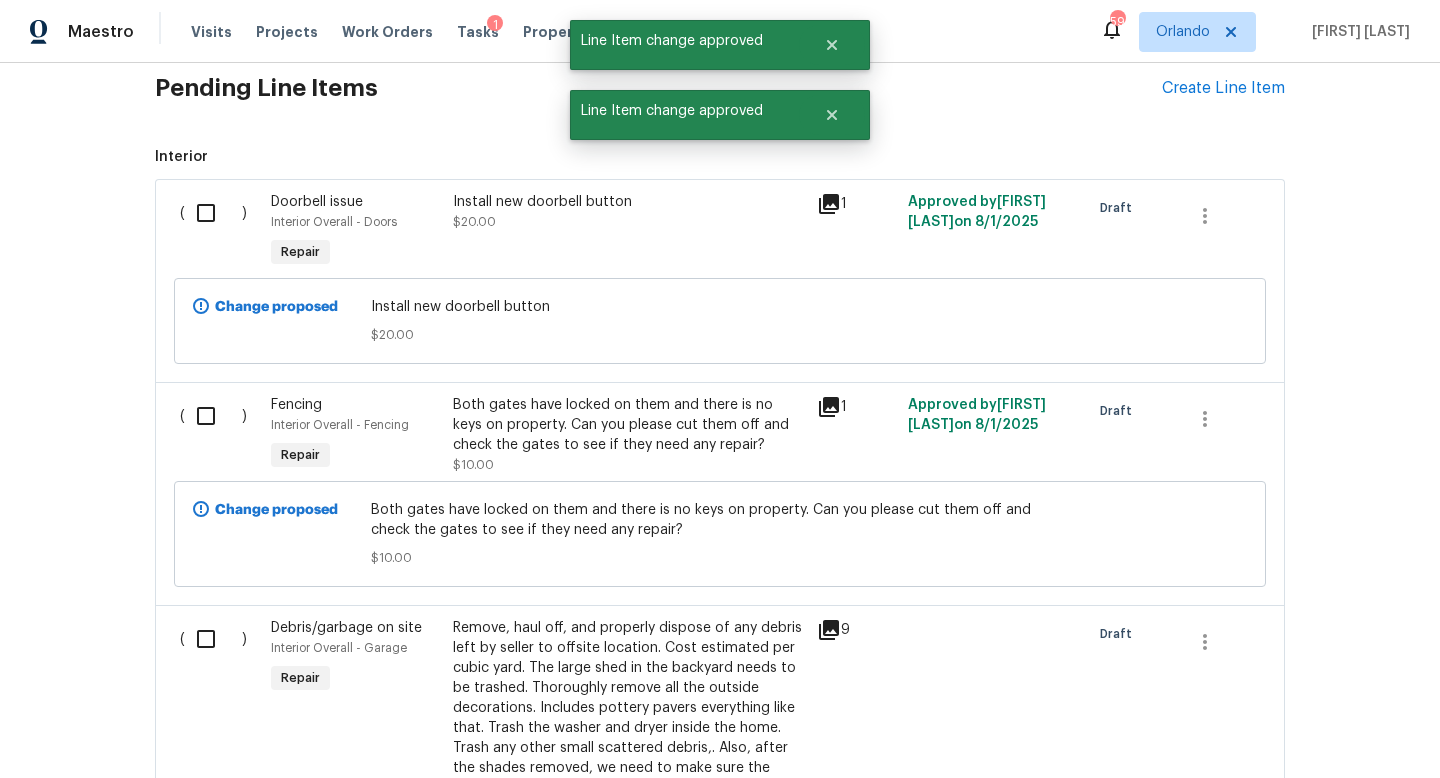 scroll, scrollTop: 1659, scrollLeft: 0, axis: vertical 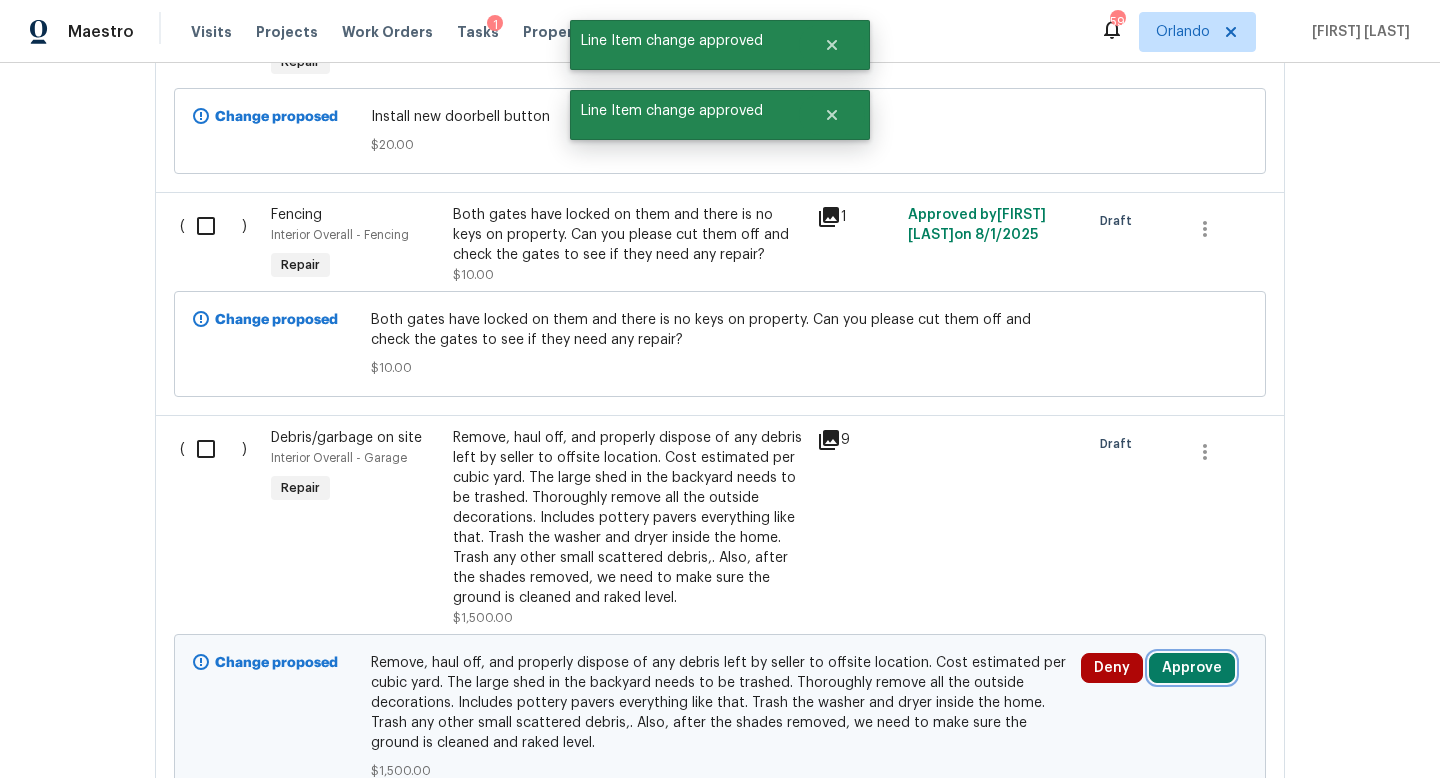 click on "Approve" at bounding box center [1192, 668] 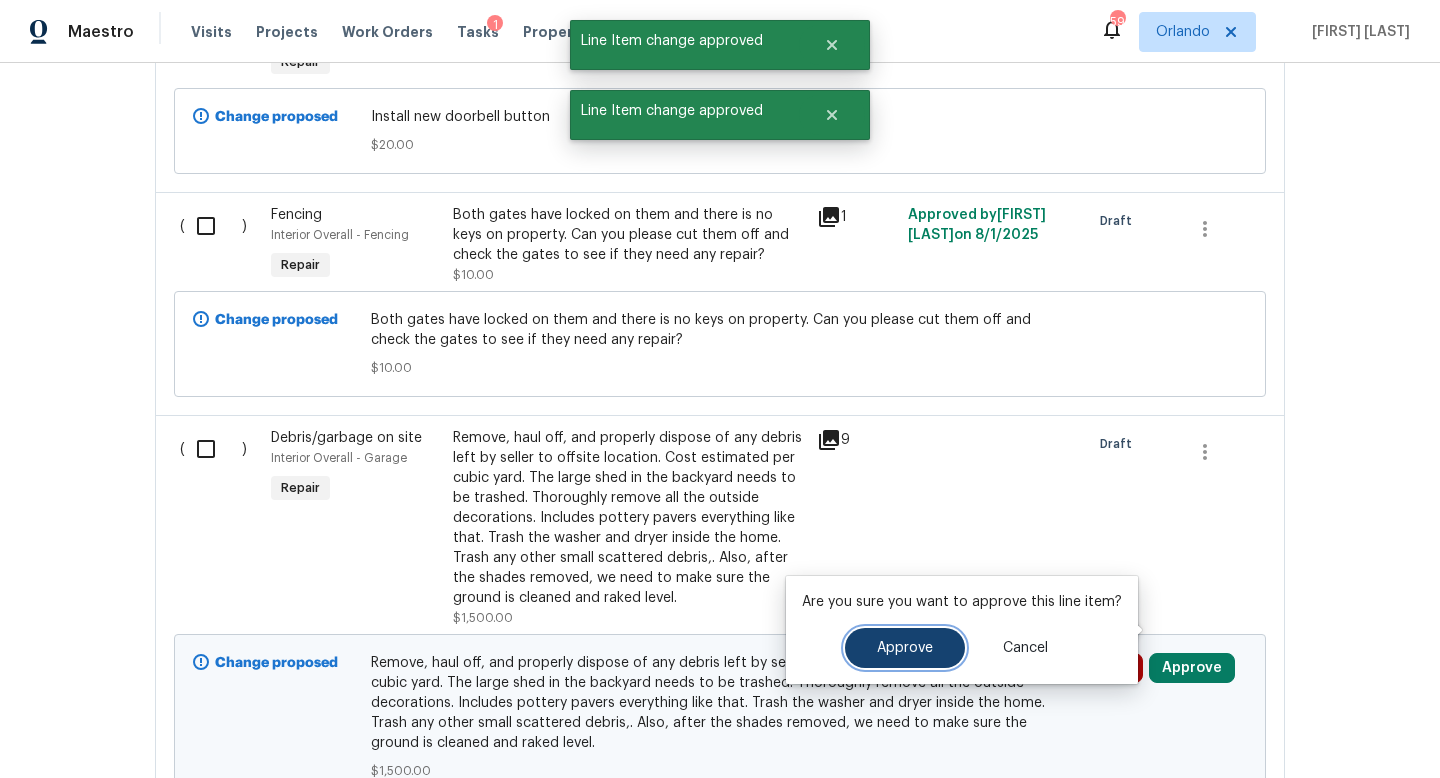 click on "Approve" at bounding box center (905, 648) 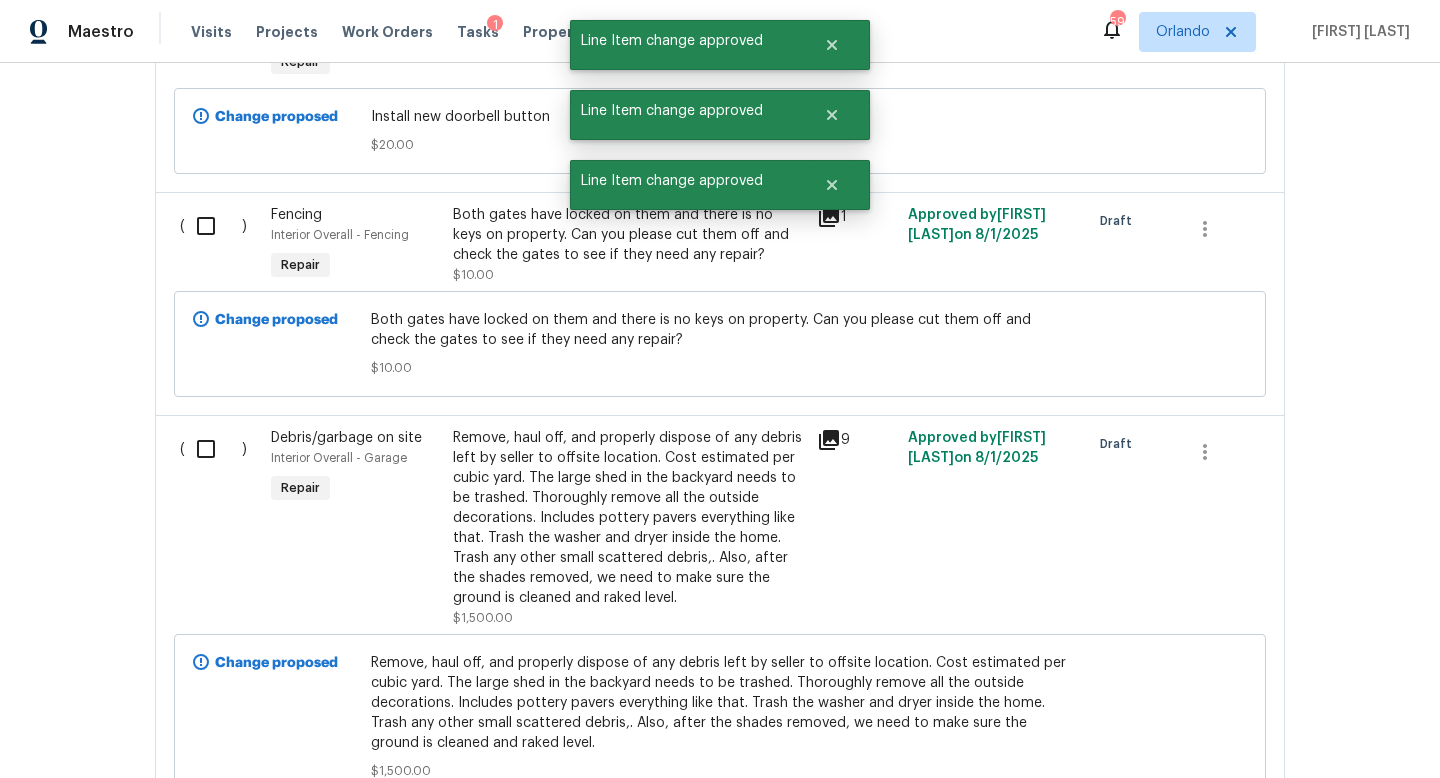 scroll, scrollTop: 2135, scrollLeft: 0, axis: vertical 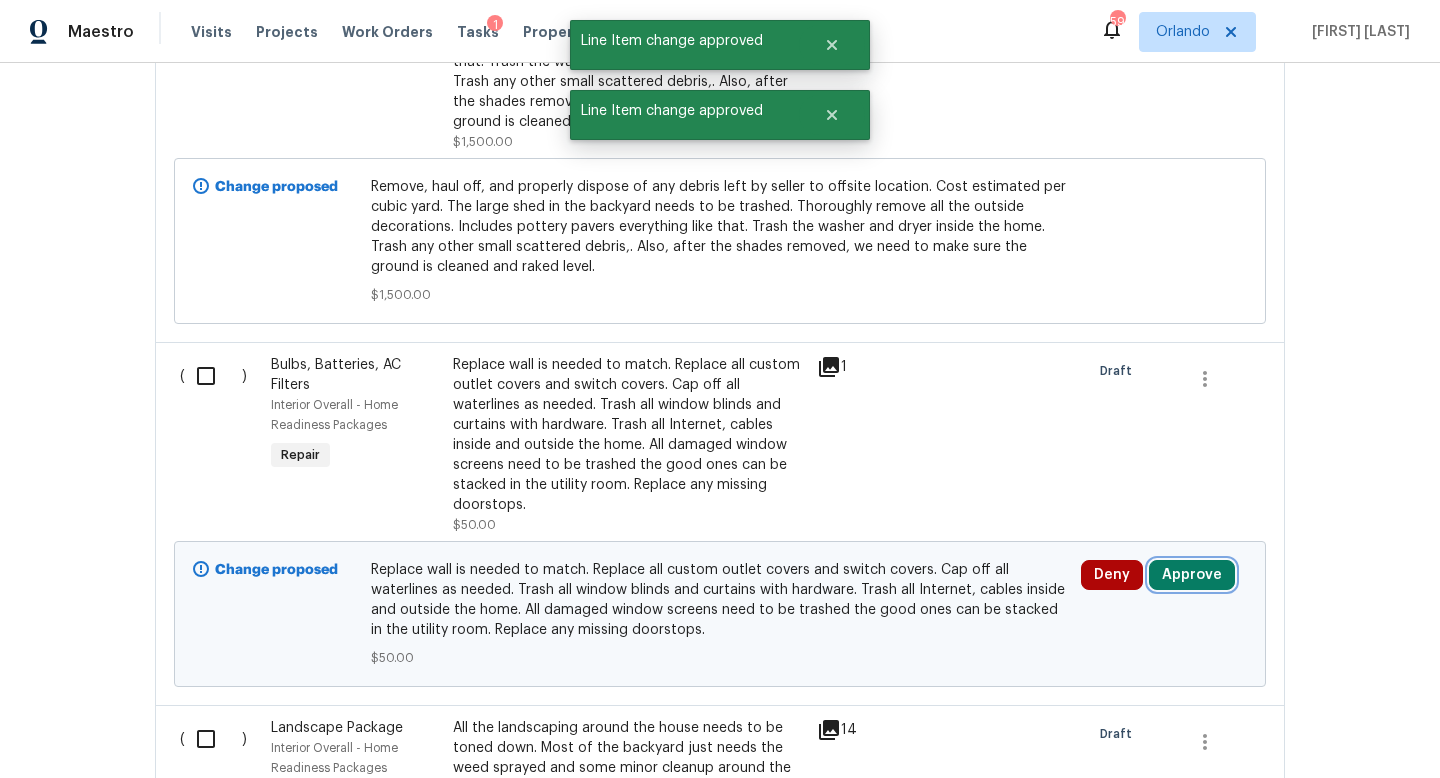 click on "Approve" at bounding box center [1192, 575] 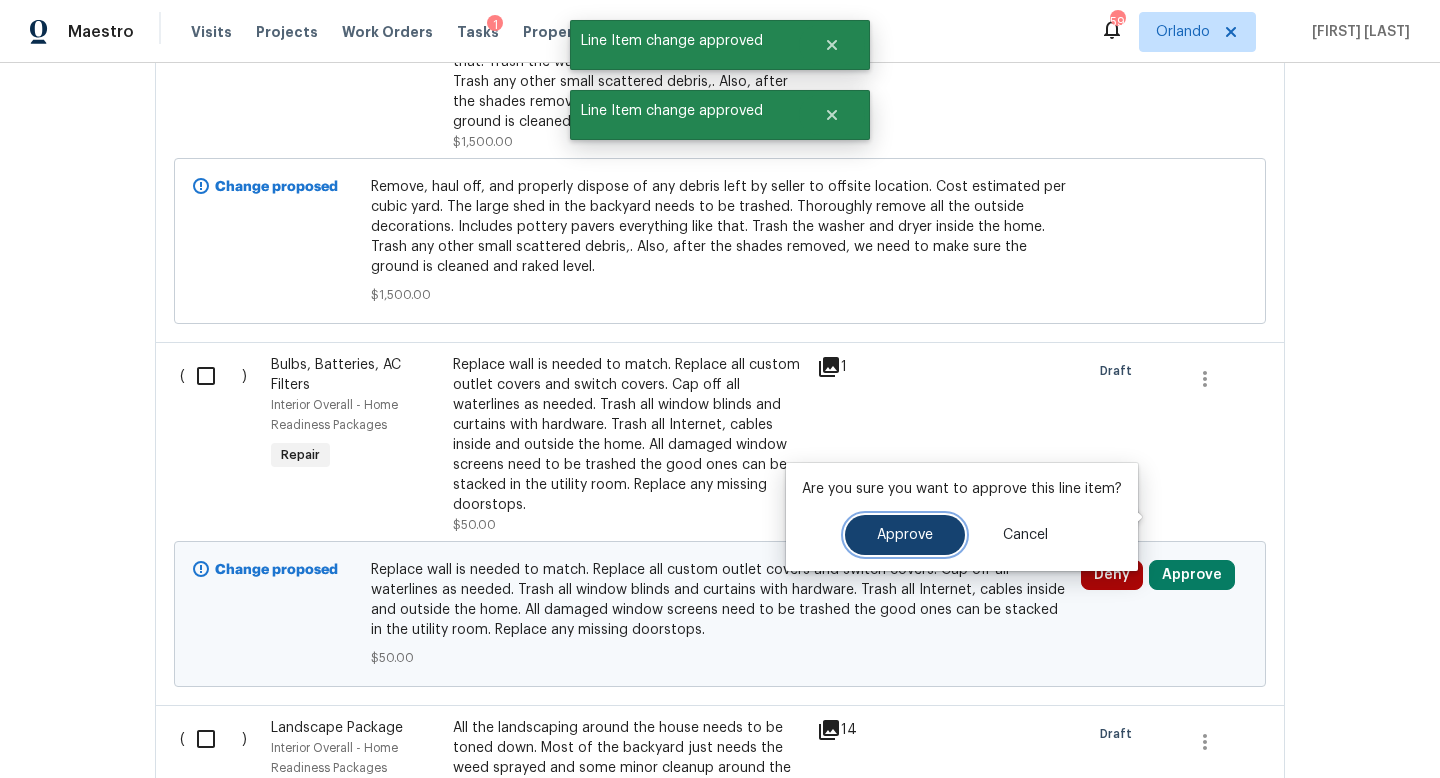 click on "Approve" at bounding box center [905, 535] 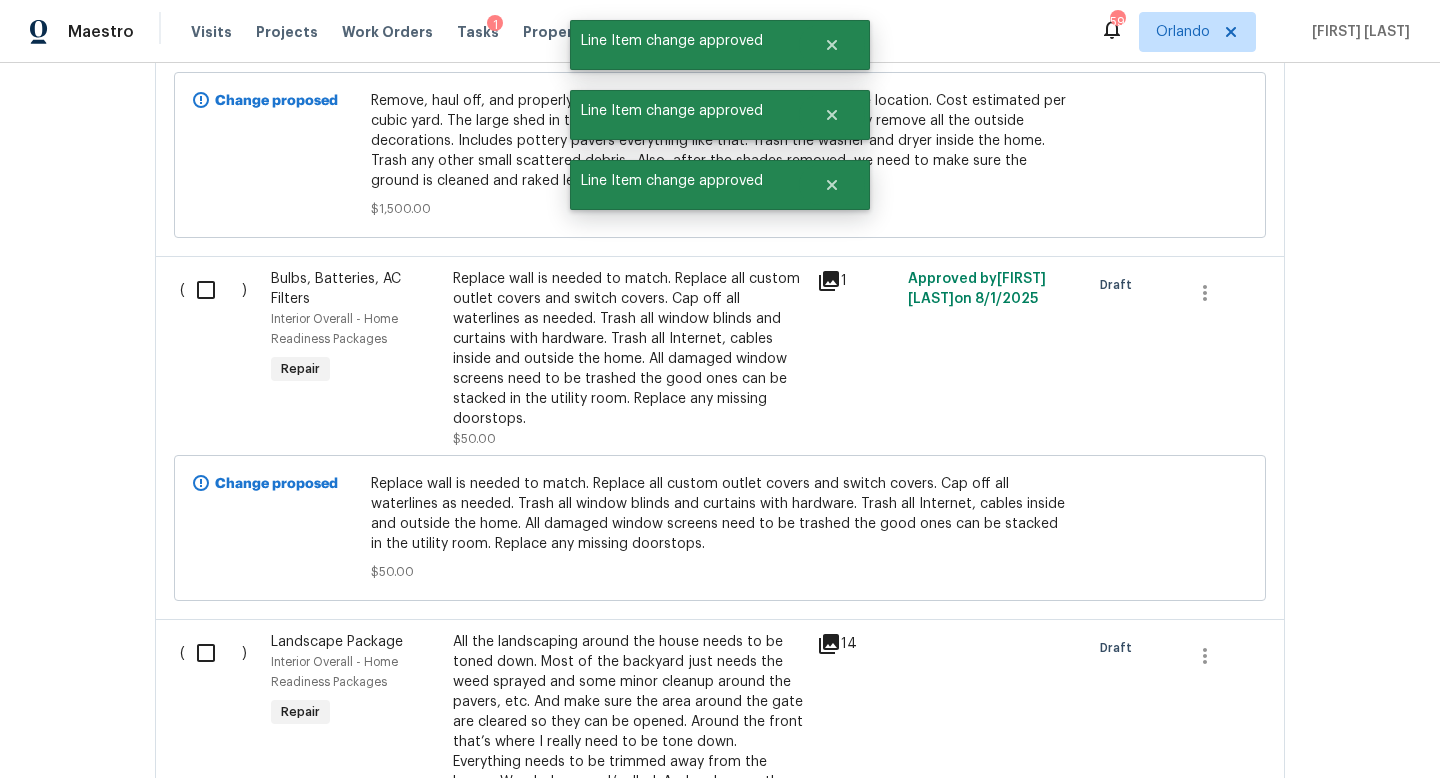 scroll, scrollTop: 2520, scrollLeft: 0, axis: vertical 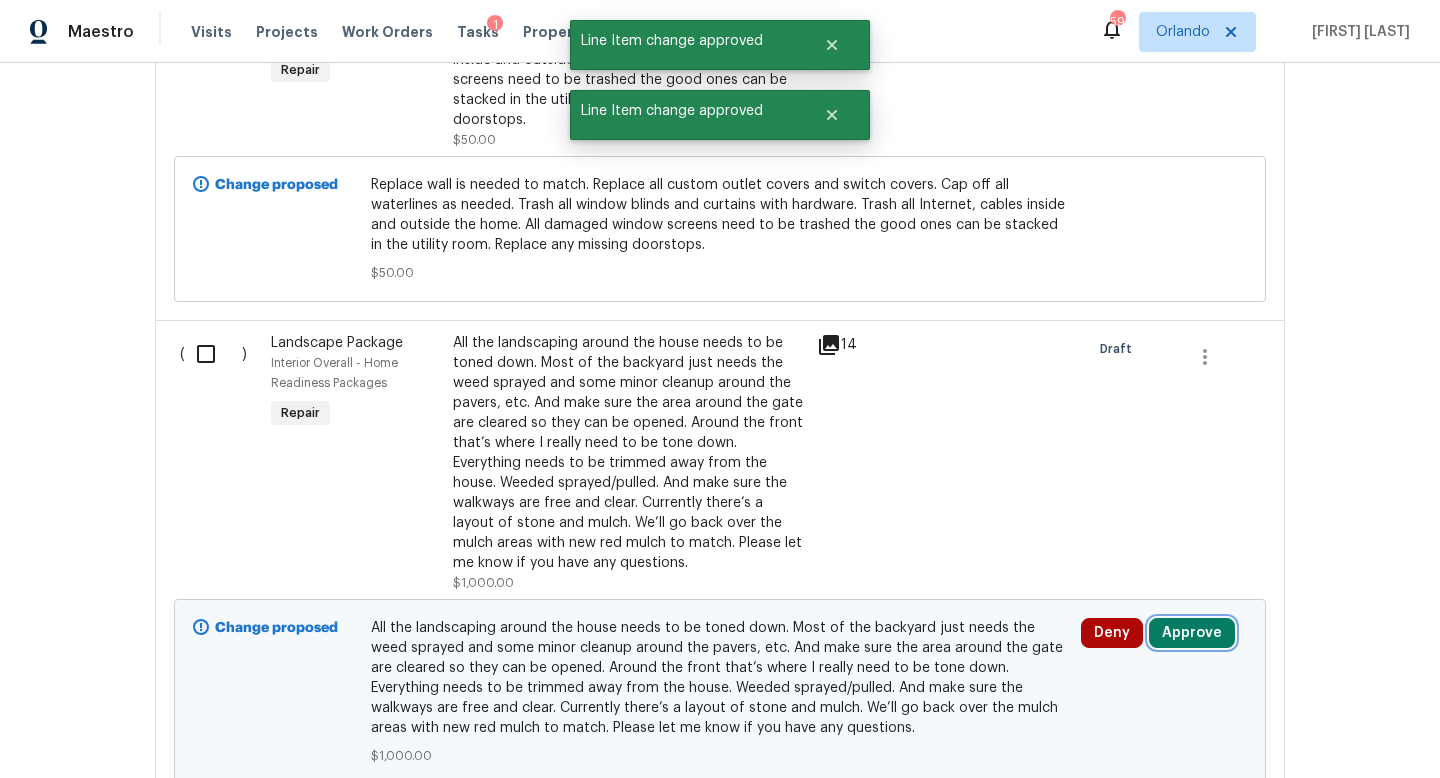 click on "Approve" at bounding box center [1192, 633] 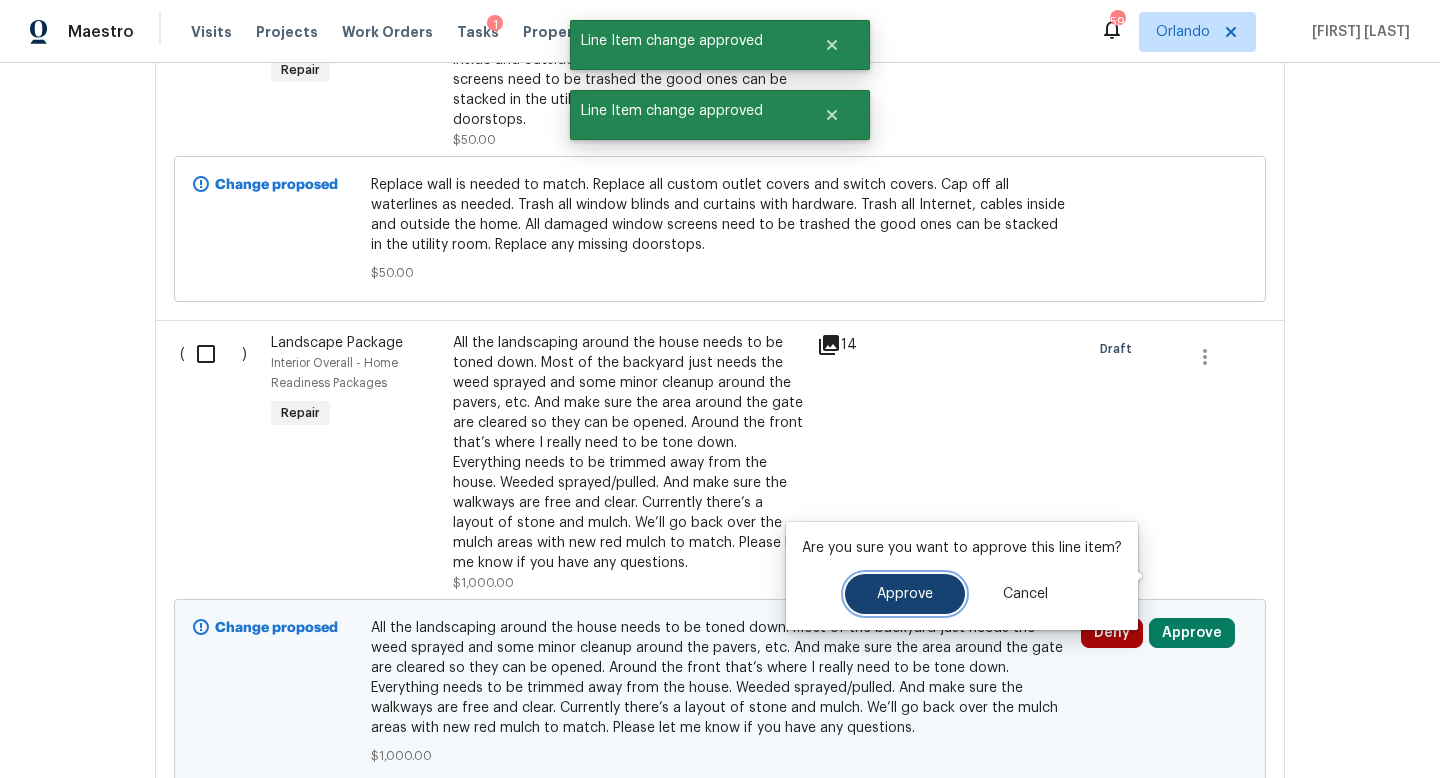 click on "Approve" at bounding box center [905, 594] 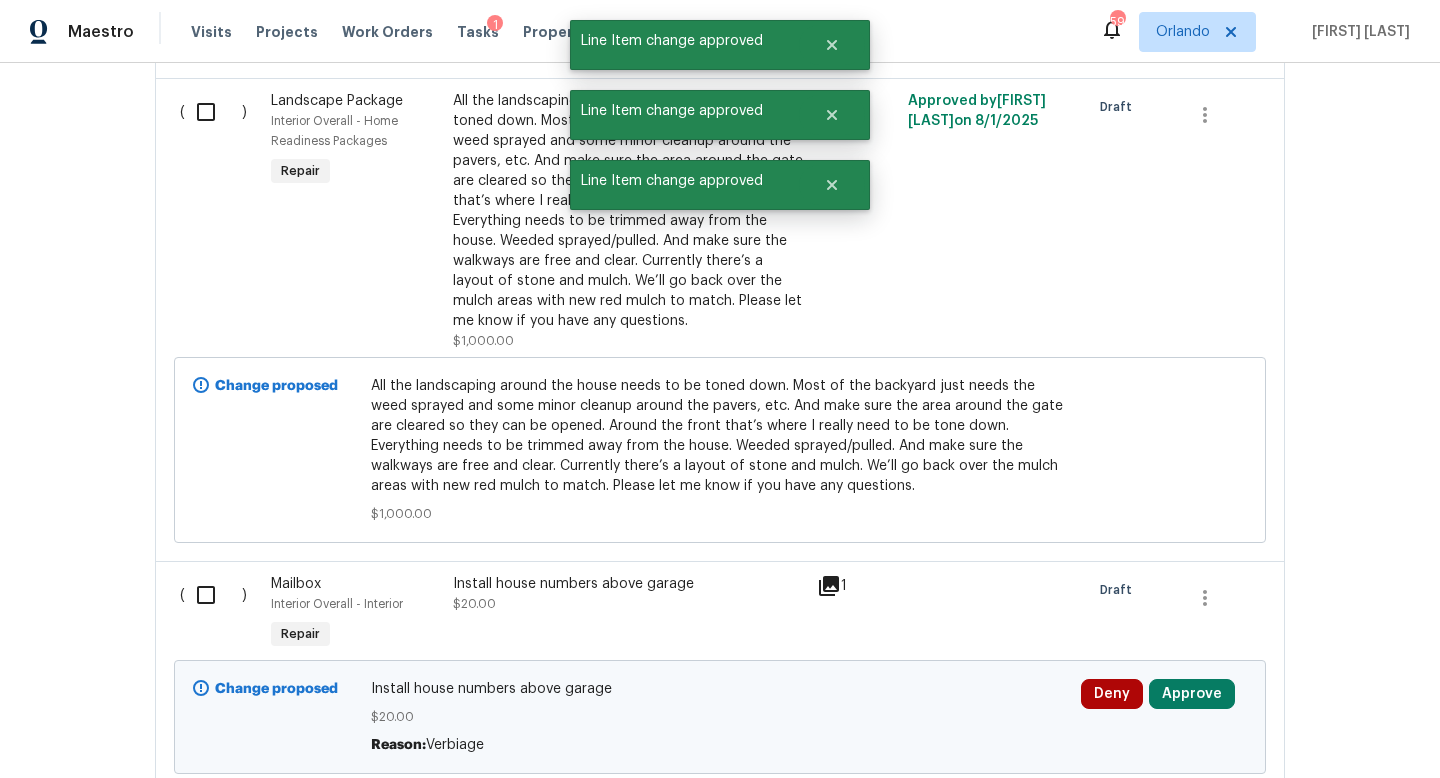 scroll, scrollTop: 2855, scrollLeft: 0, axis: vertical 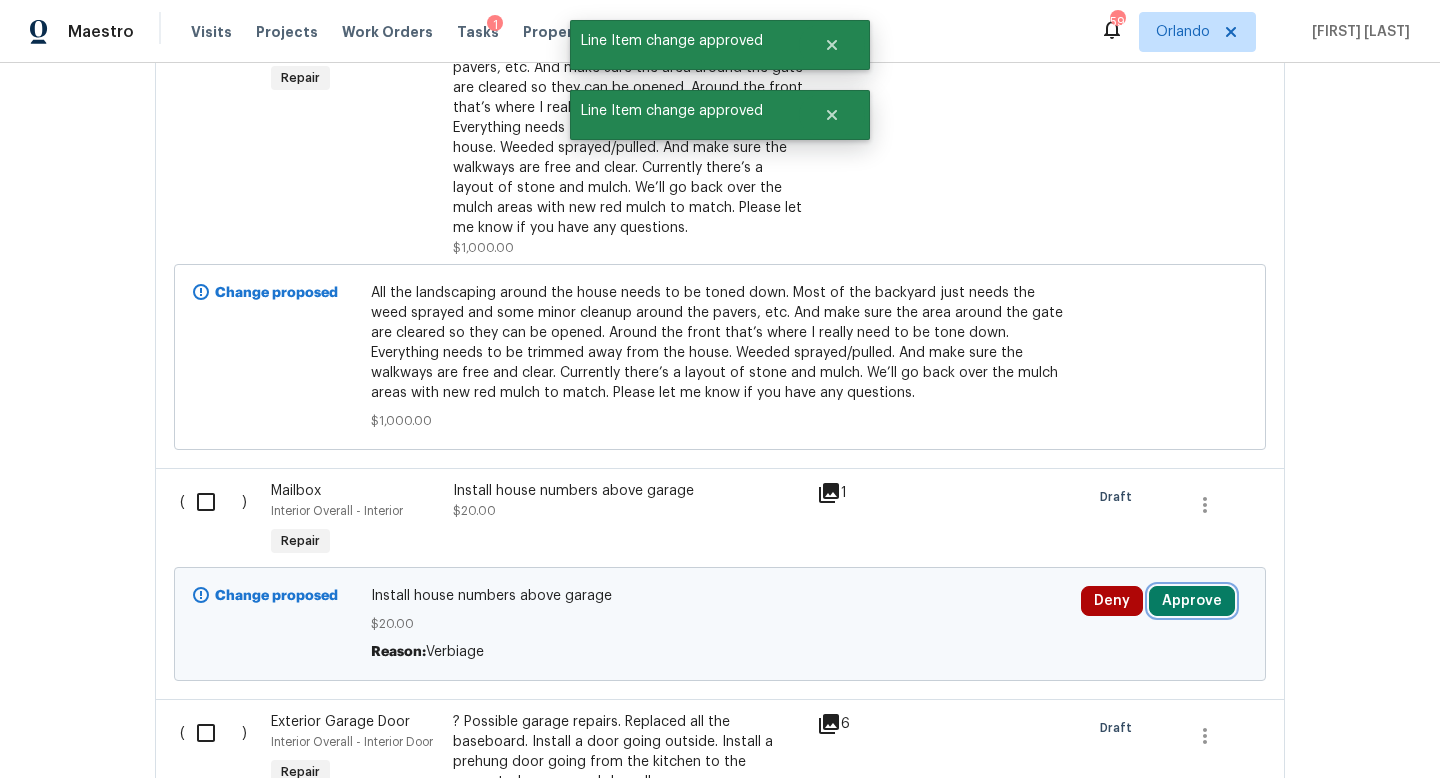 click on "Approve" at bounding box center (1192, 601) 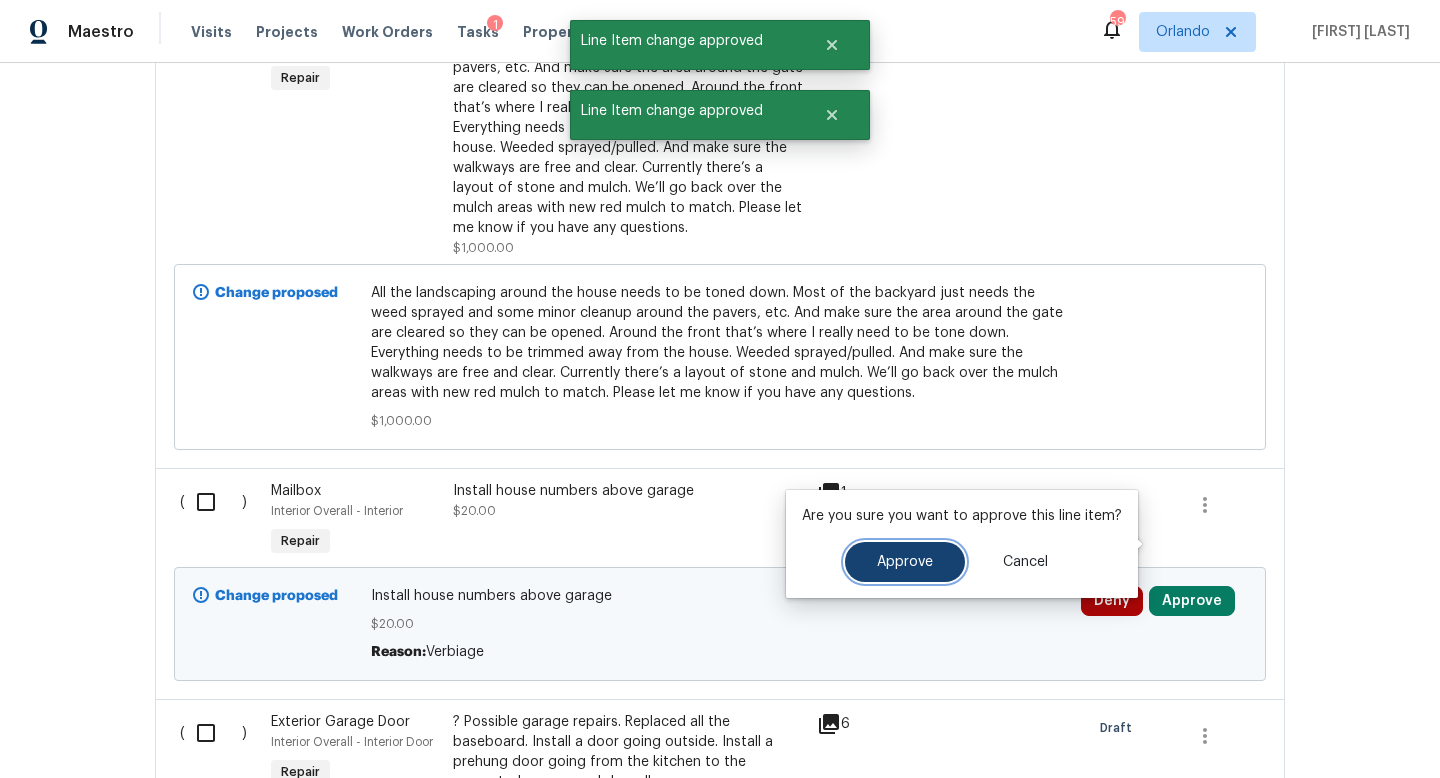 click on "Approve" at bounding box center [905, 562] 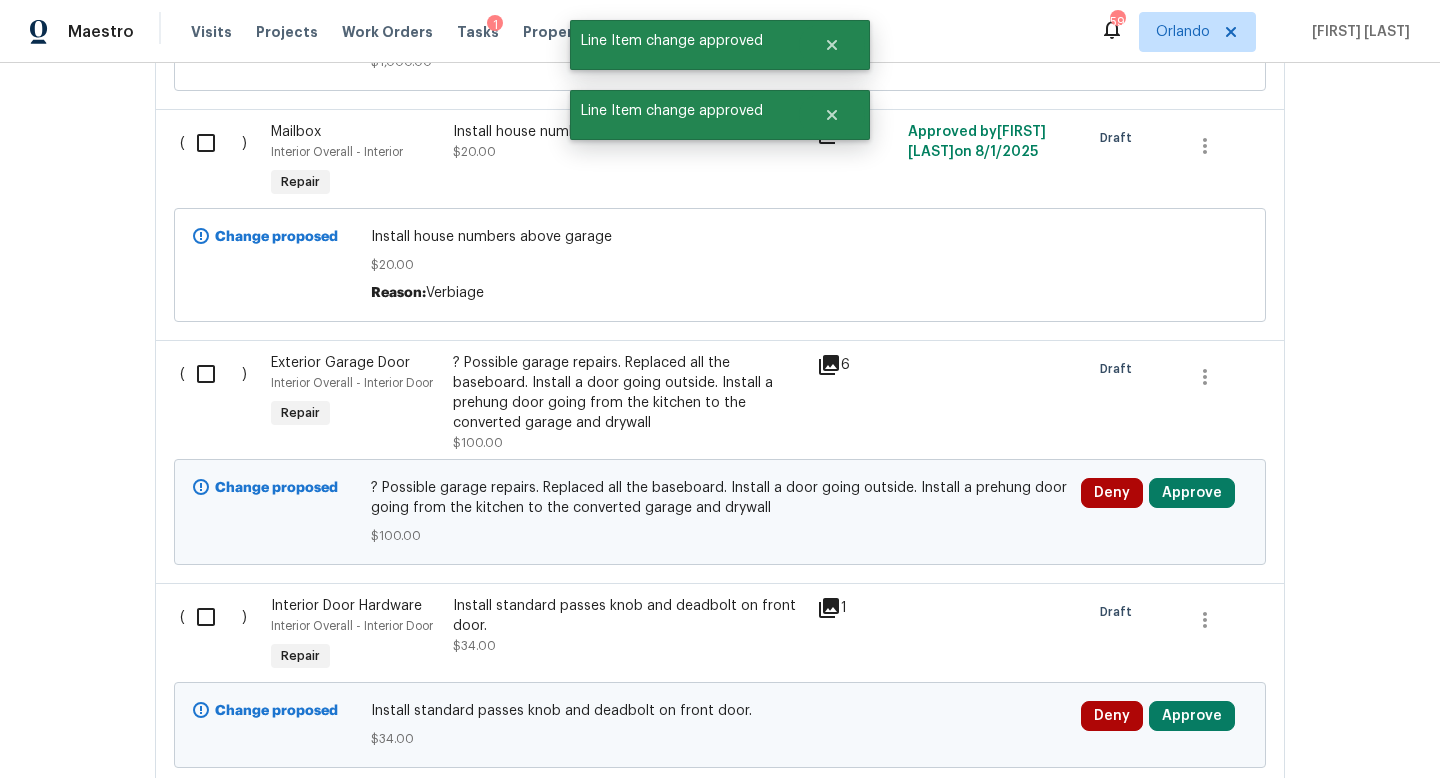 scroll, scrollTop: 3318, scrollLeft: 0, axis: vertical 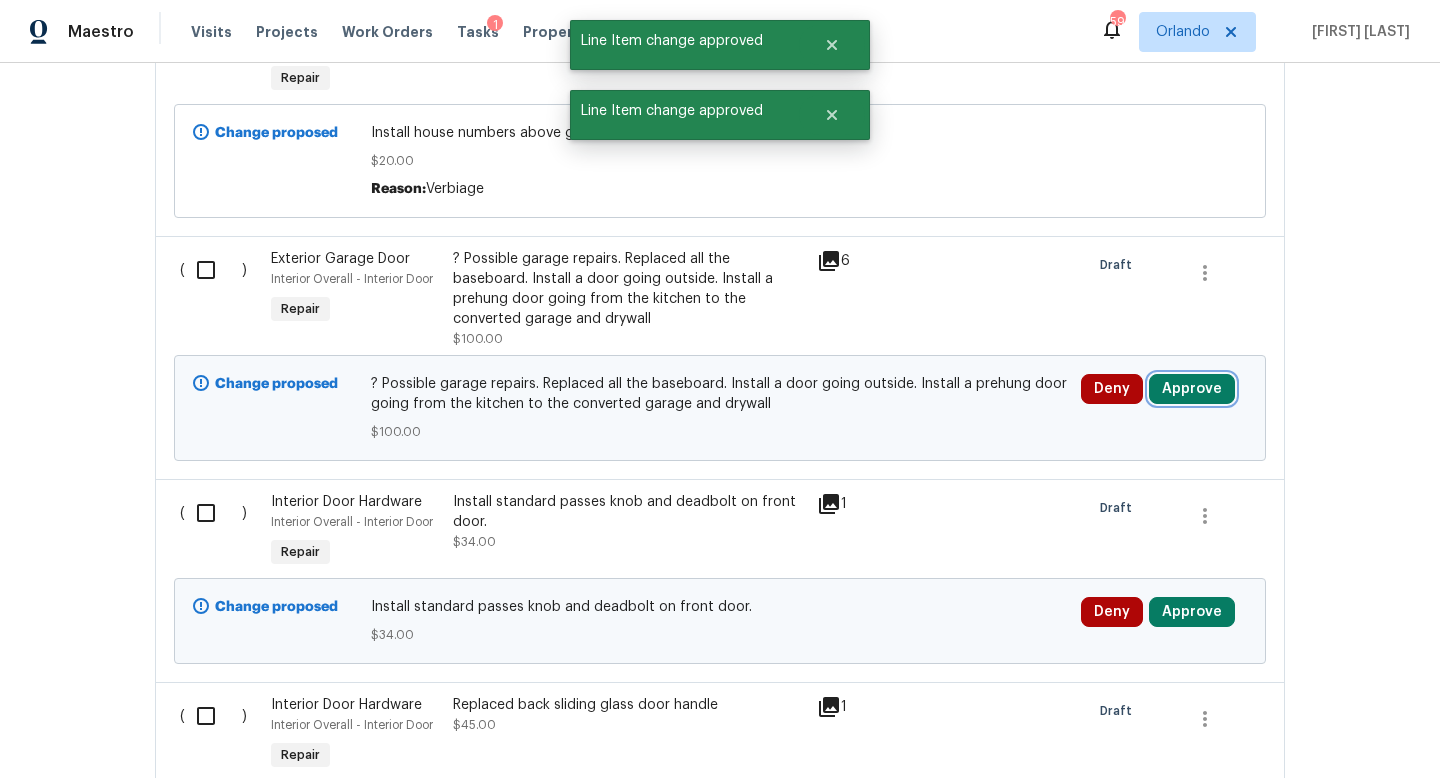 click on "Approve" at bounding box center [1192, 389] 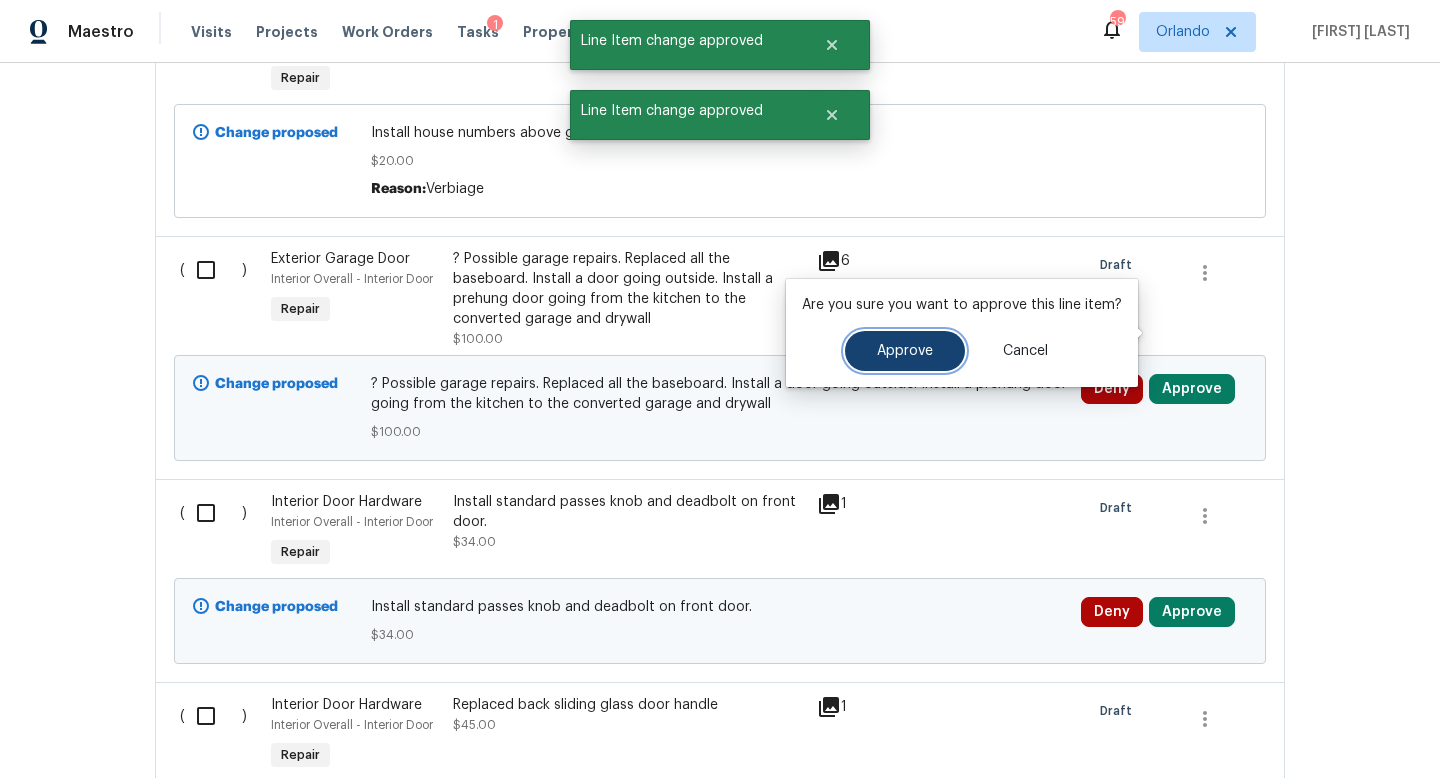 click on "Approve" at bounding box center (905, 351) 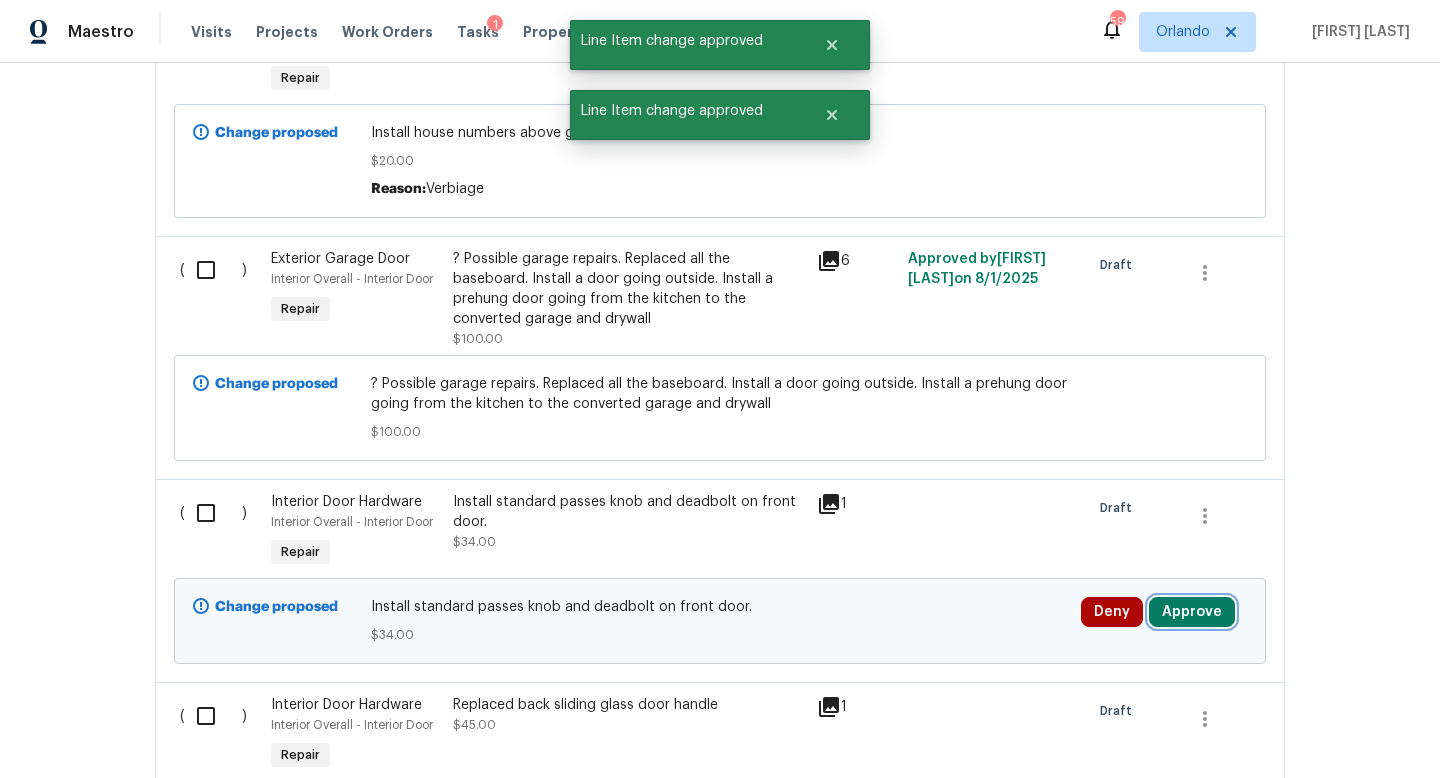 click on "Approve" at bounding box center [1192, 612] 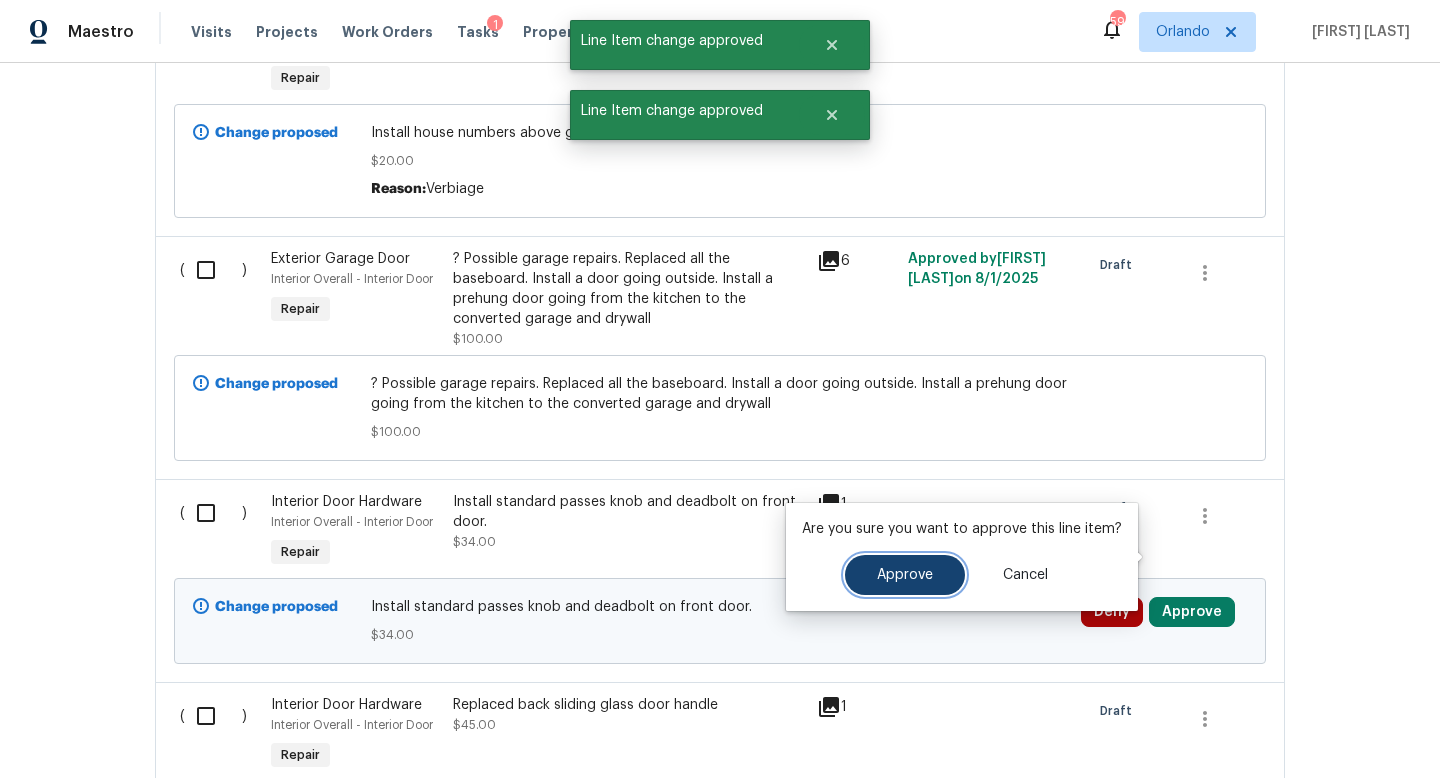click on "Approve" at bounding box center [905, 575] 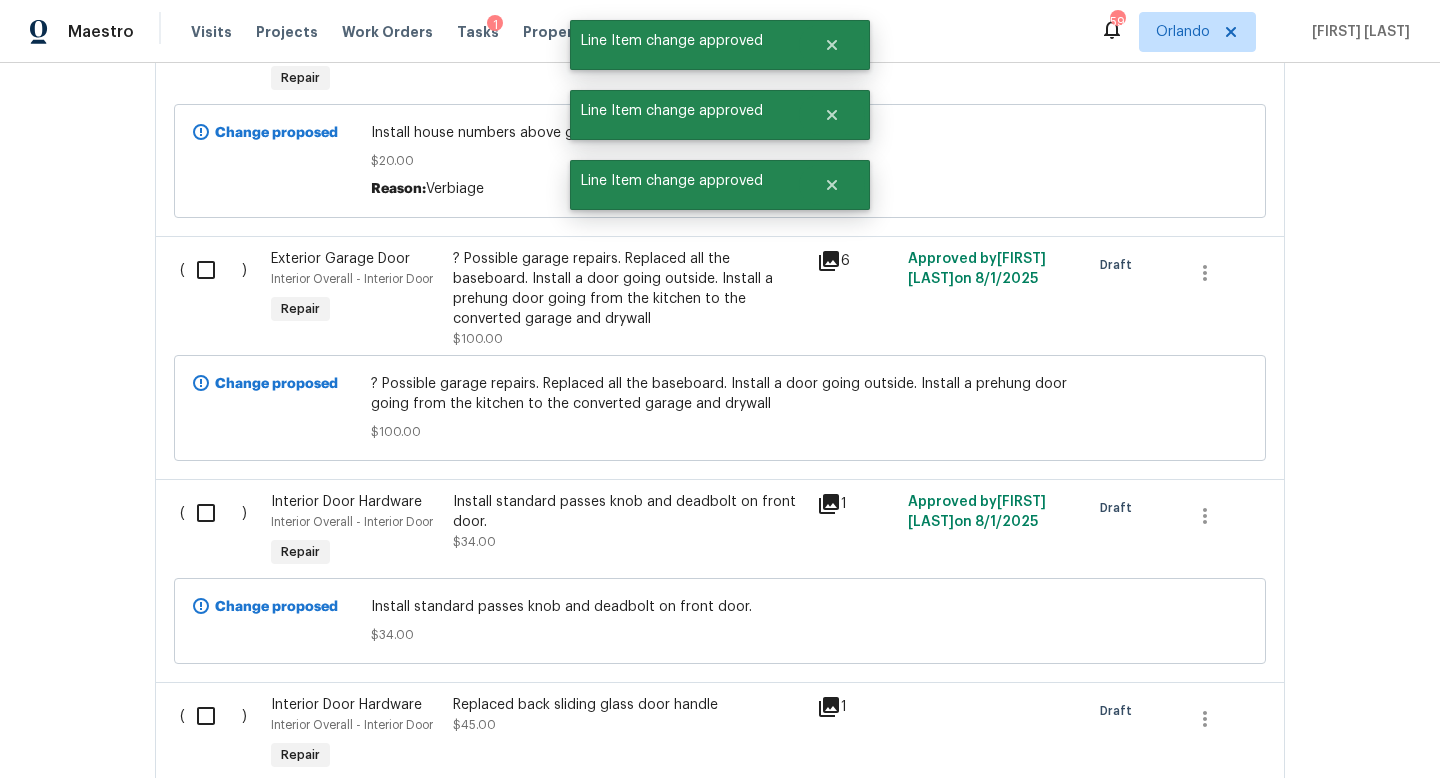 scroll, scrollTop: 3570, scrollLeft: 0, axis: vertical 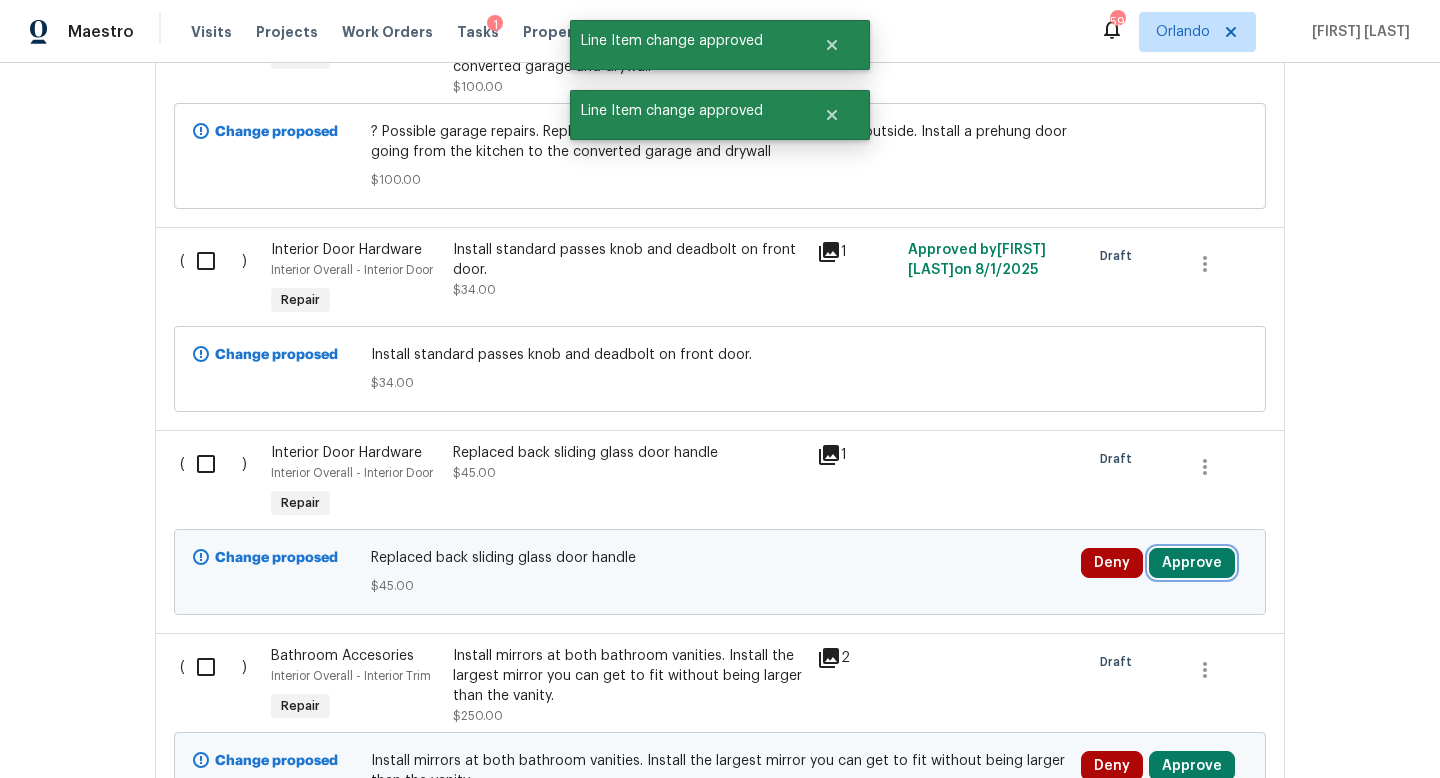 click on "Approve" at bounding box center [1192, 563] 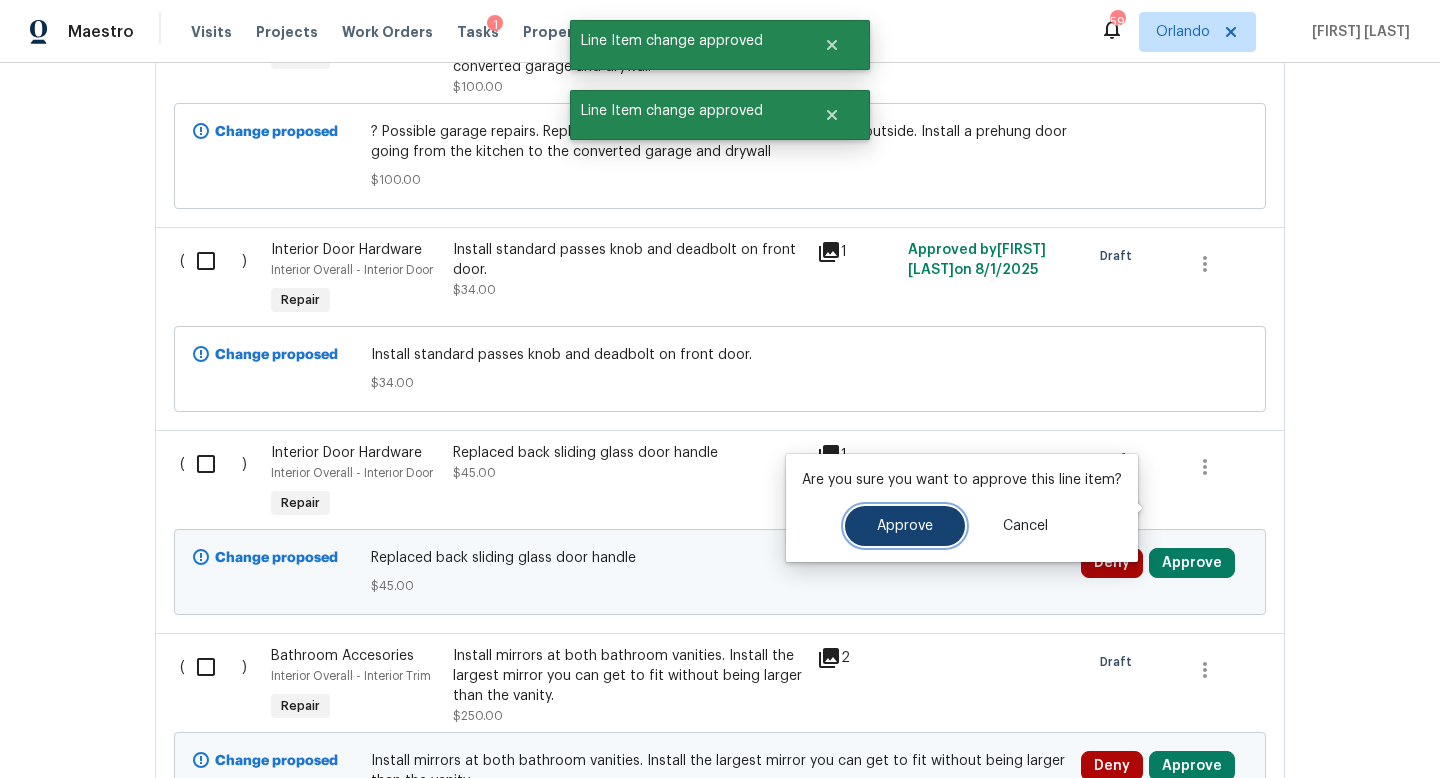 click on "Approve" at bounding box center [905, 526] 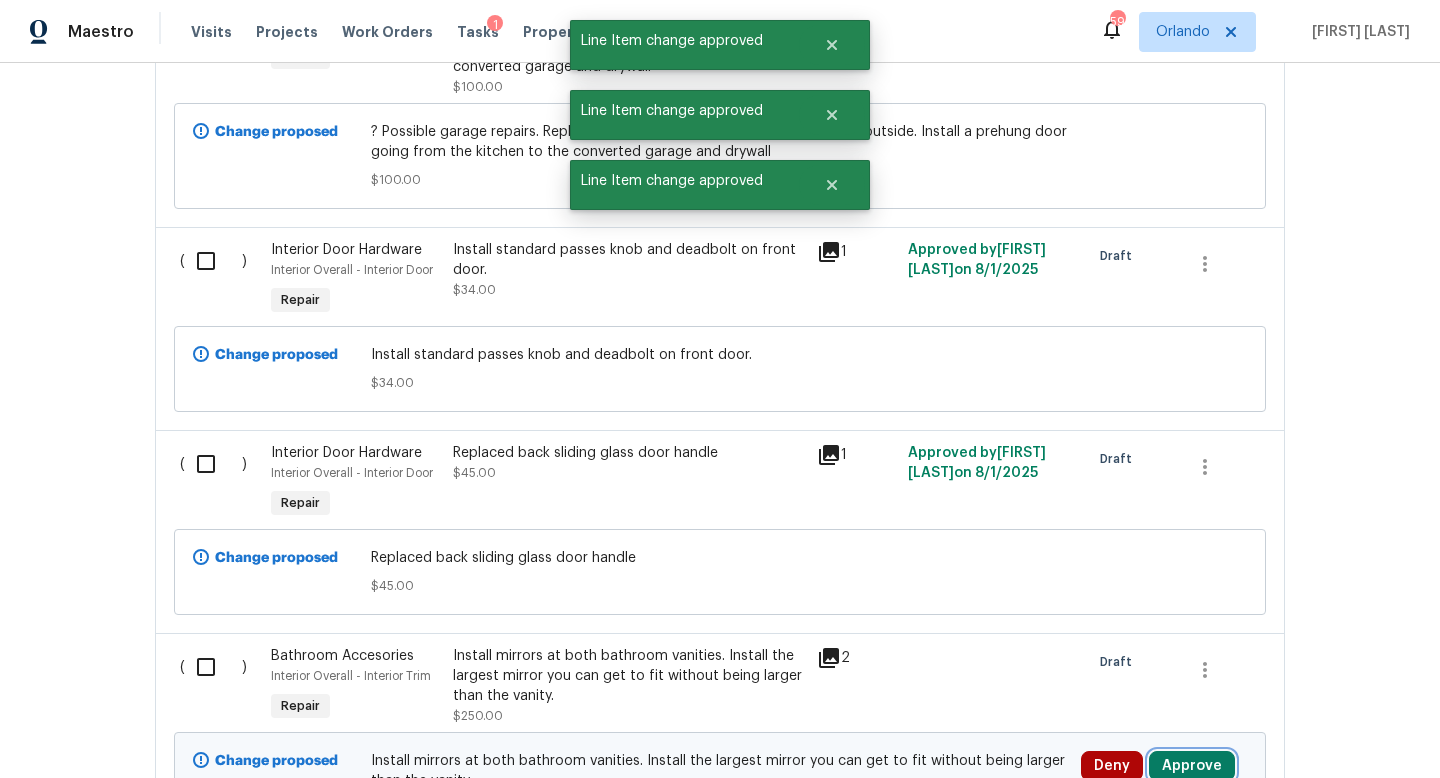 click on "Approve" at bounding box center [1192, 766] 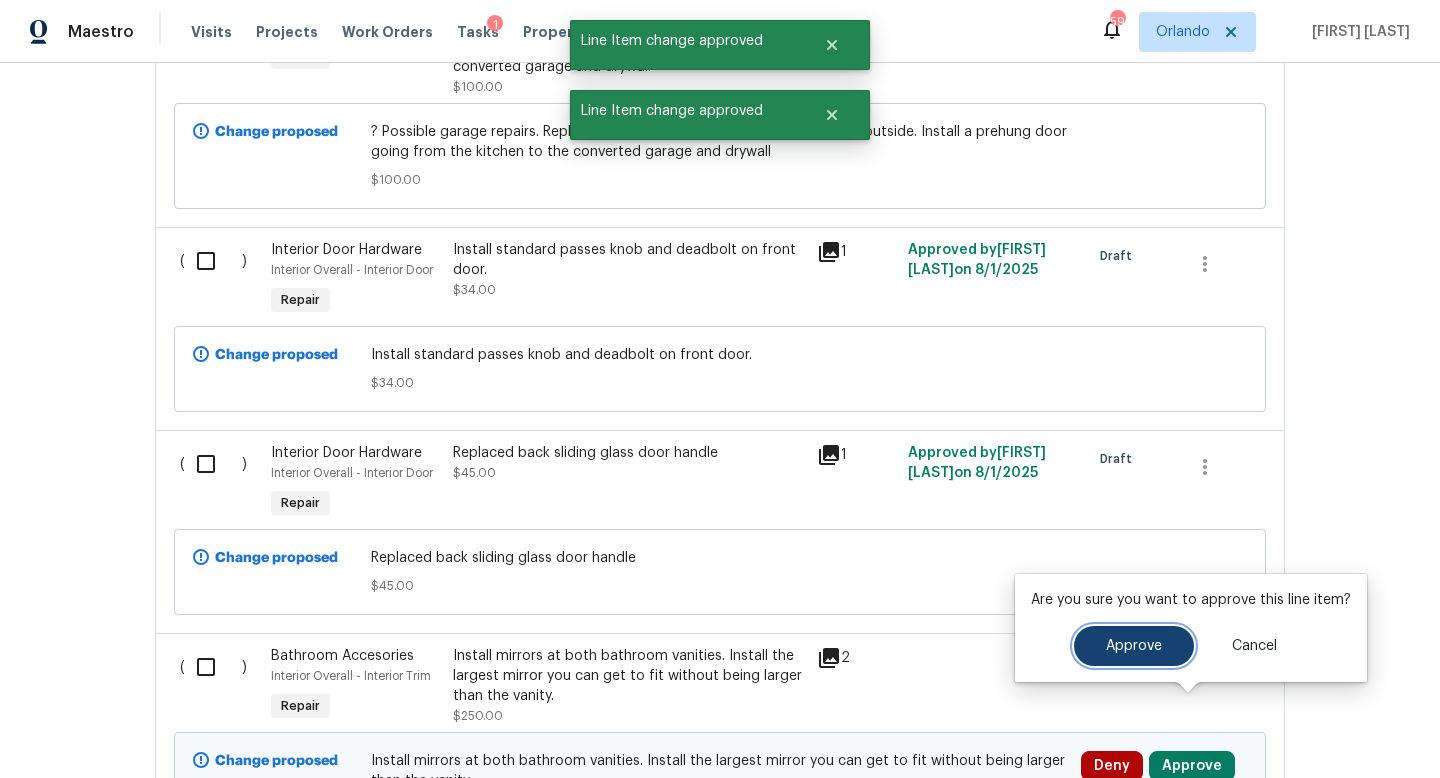 click on "Approve" at bounding box center [1134, 646] 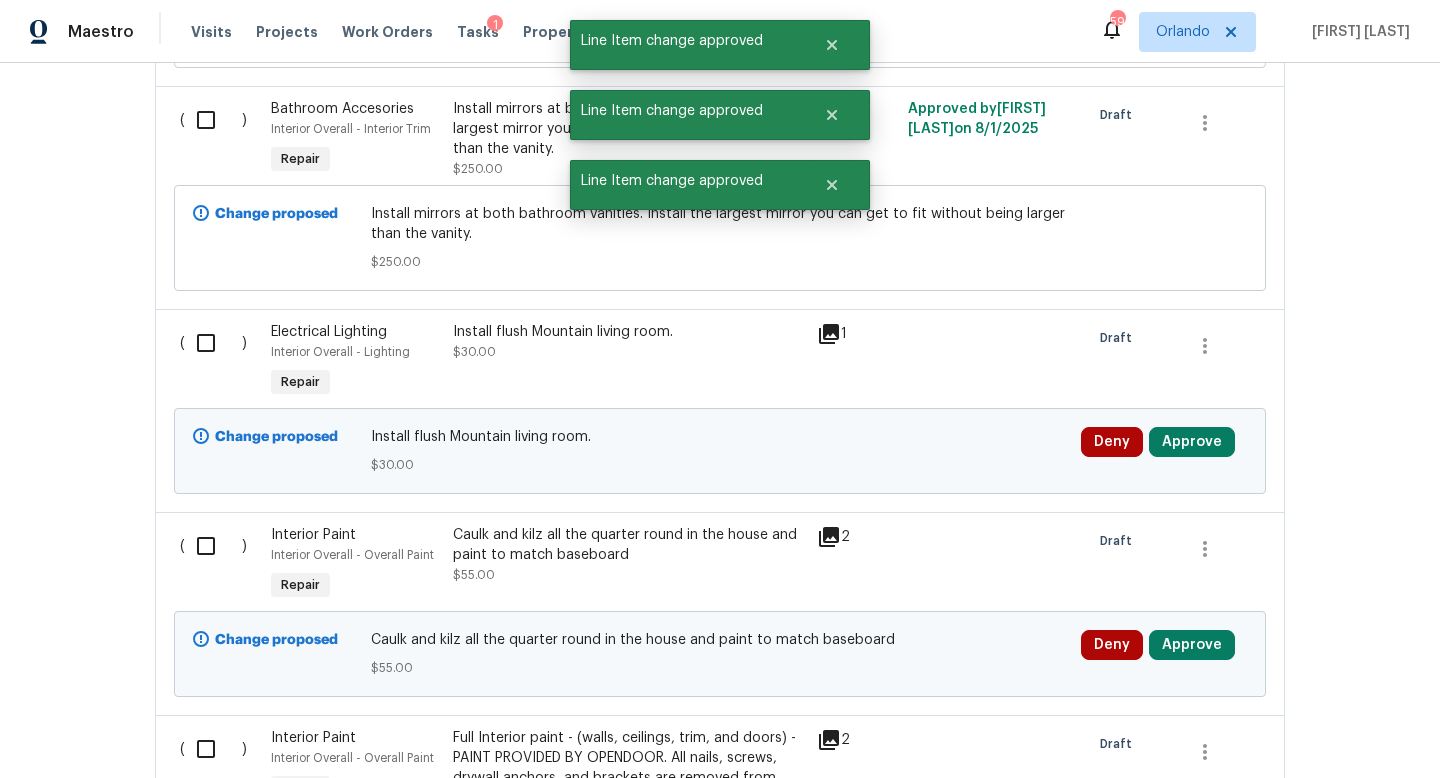 scroll, scrollTop: 4371, scrollLeft: 0, axis: vertical 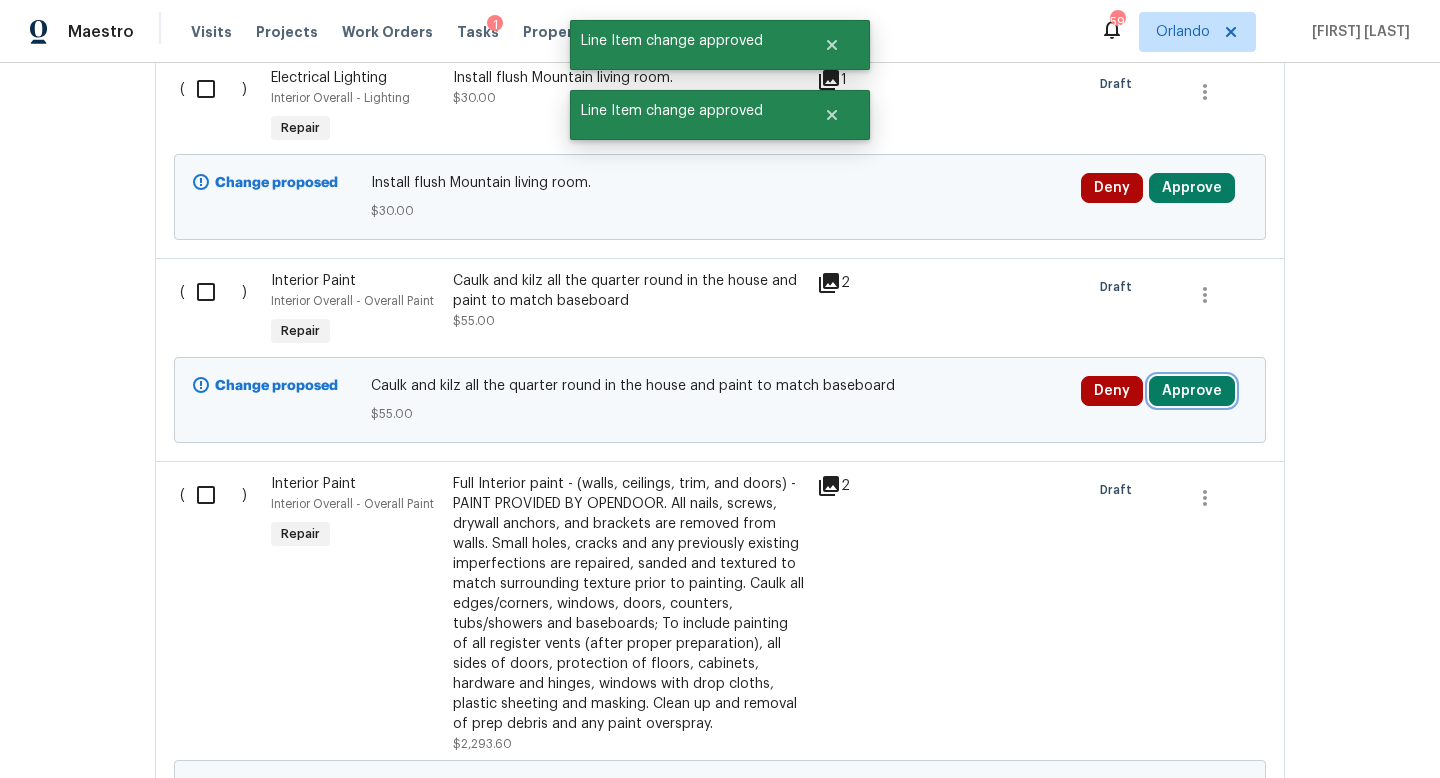 click on "Approve" at bounding box center (1192, 391) 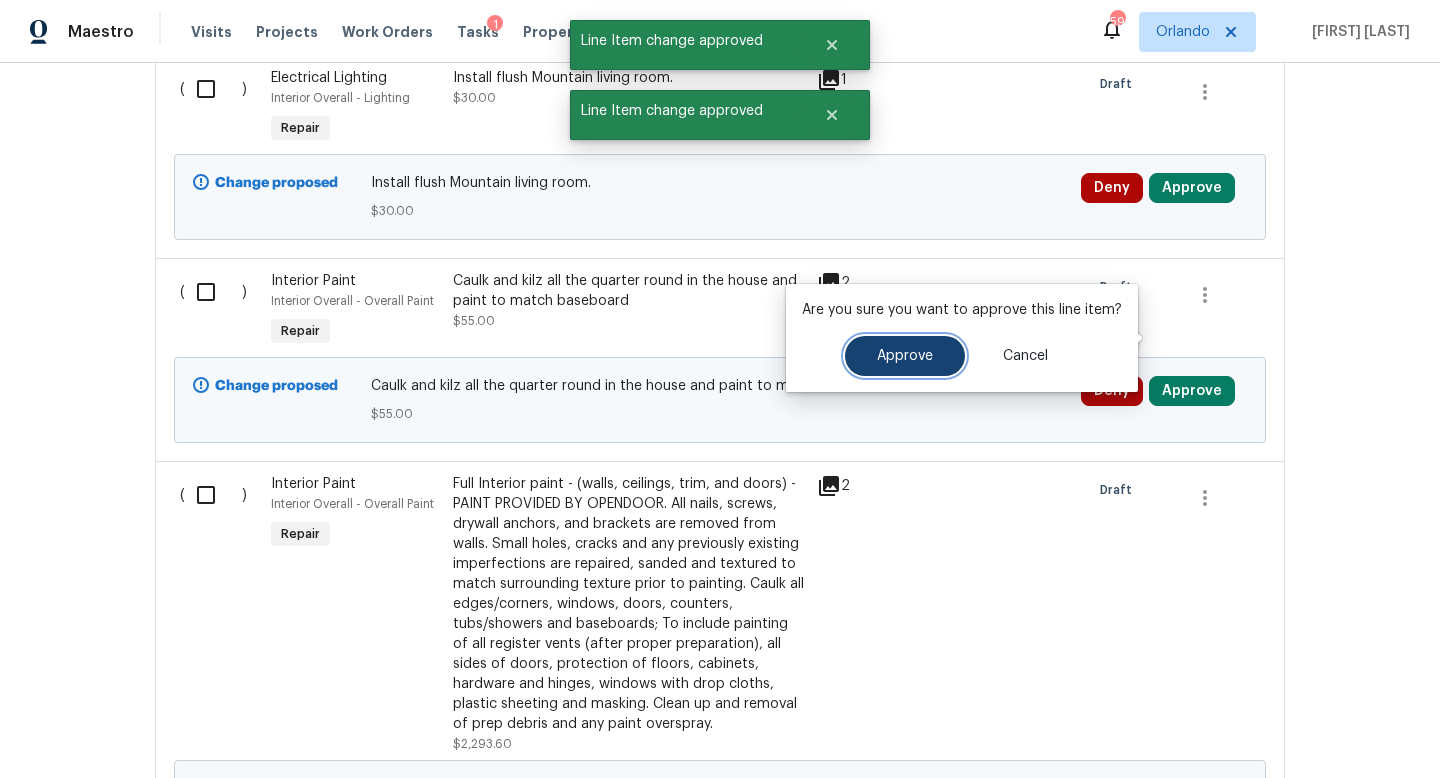 click on "Approve" at bounding box center [905, 356] 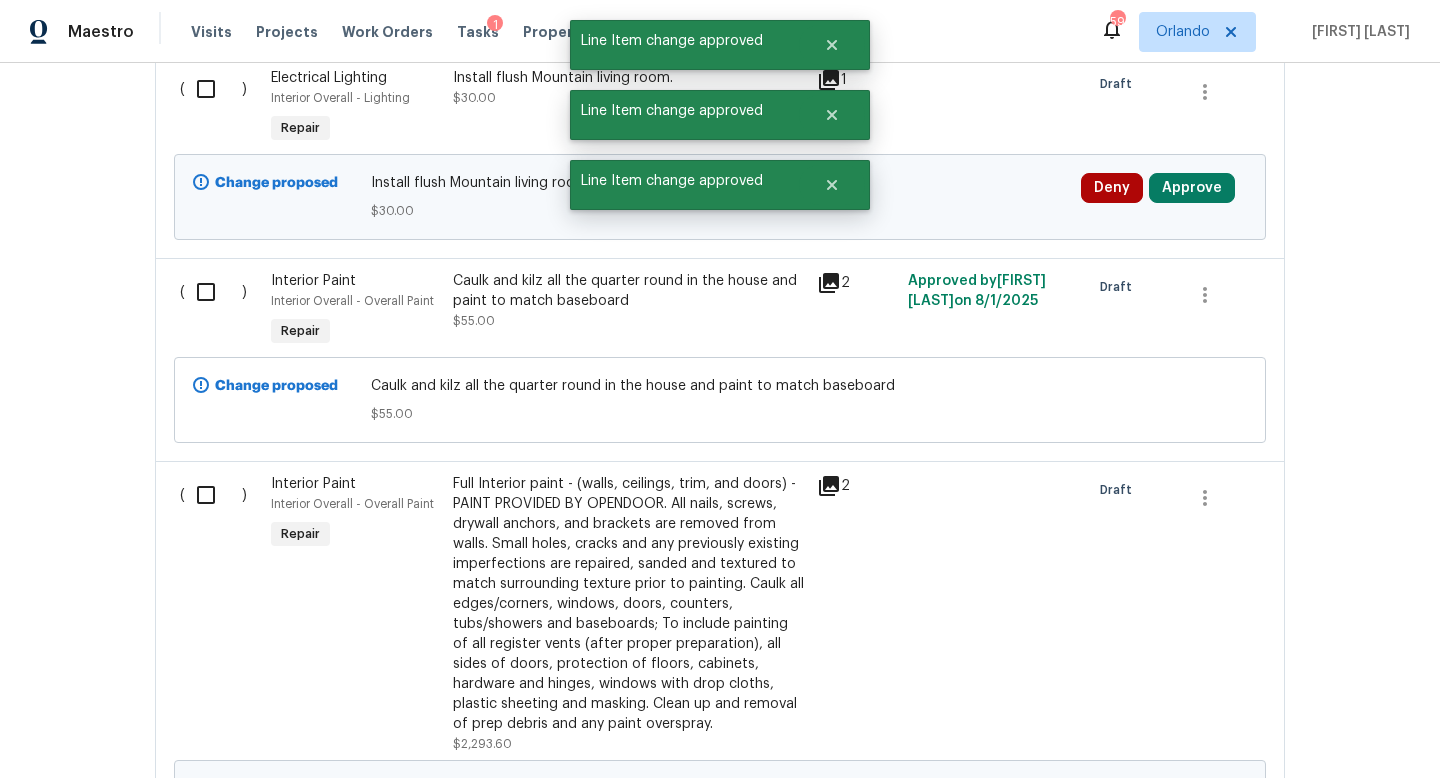 scroll, scrollTop: 4120, scrollLeft: 0, axis: vertical 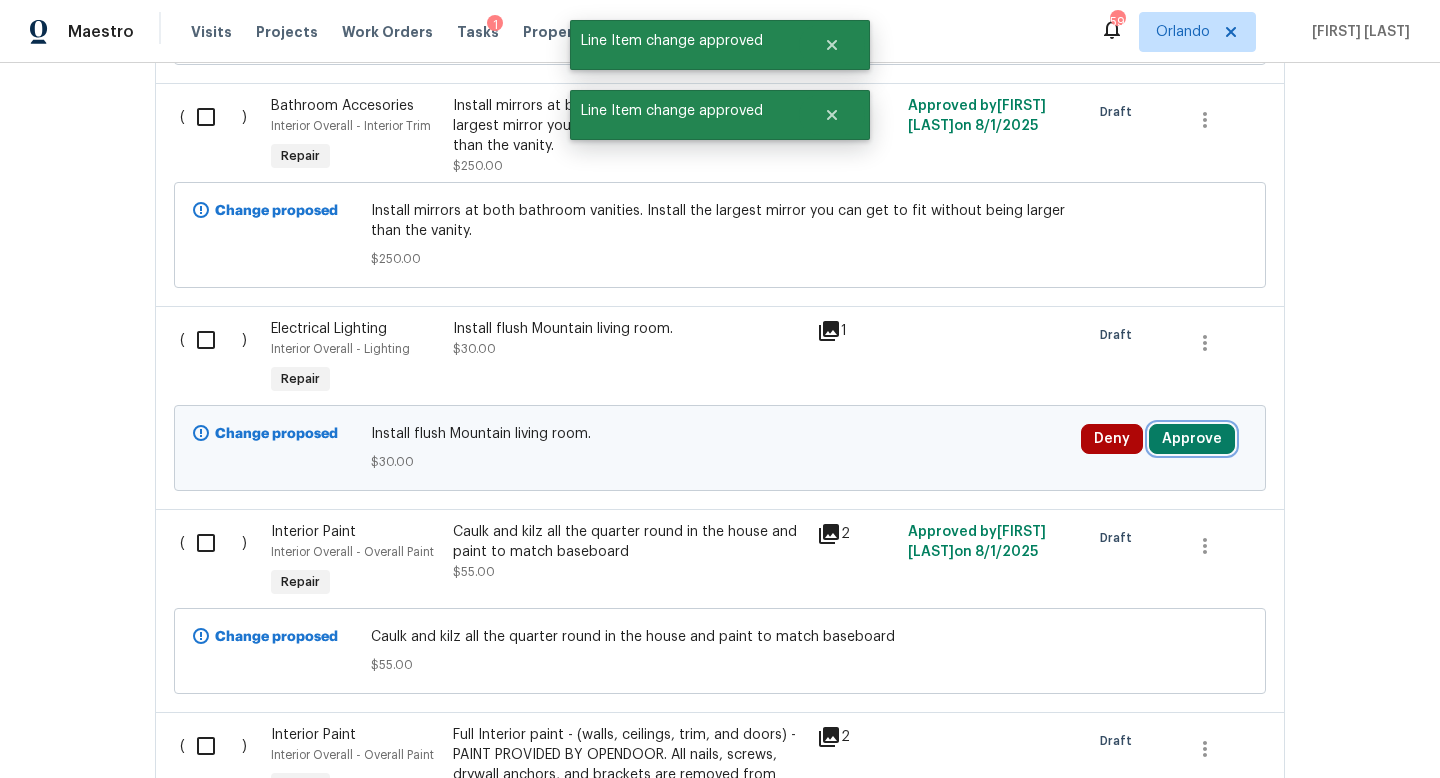 click on "Approve" at bounding box center [1192, 439] 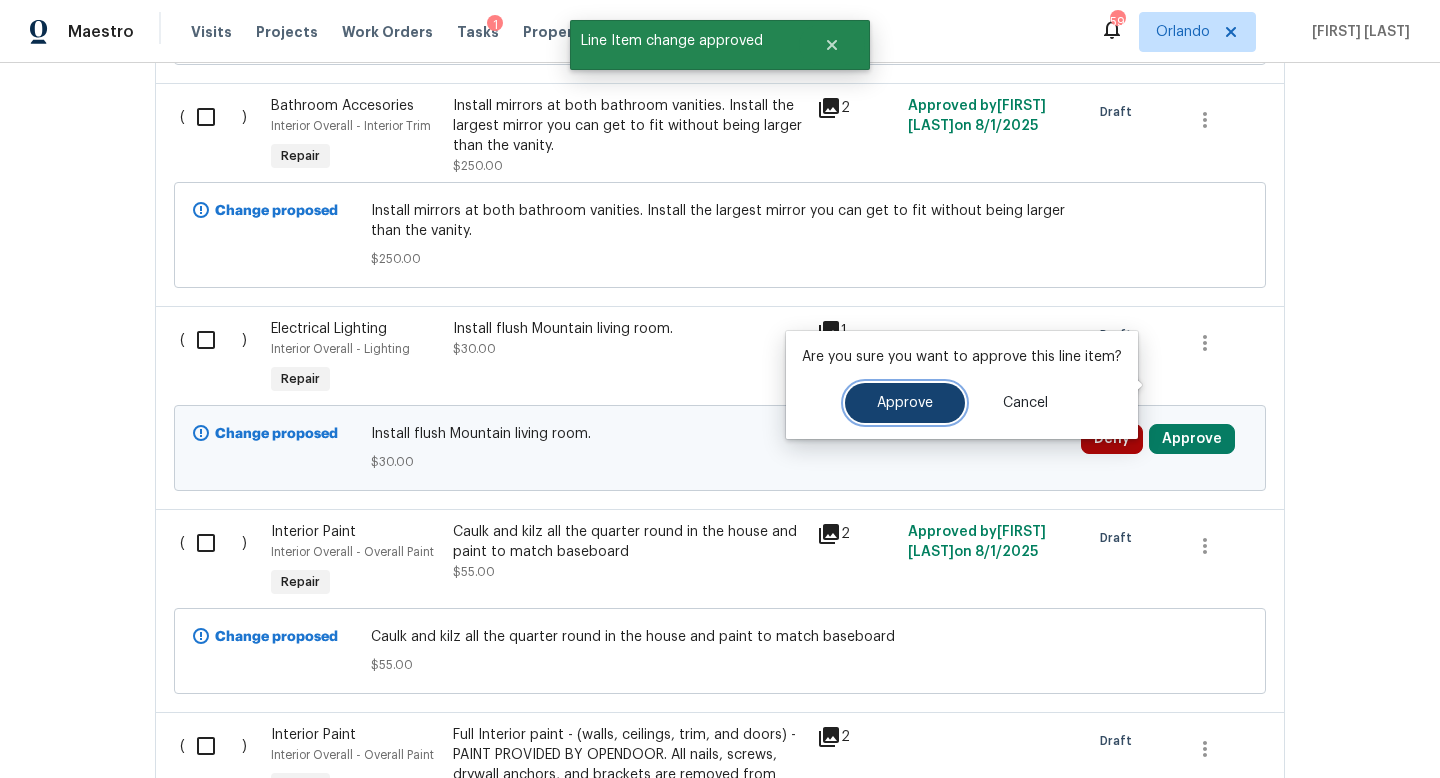 click on "Approve" at bounding box center (905, 403) 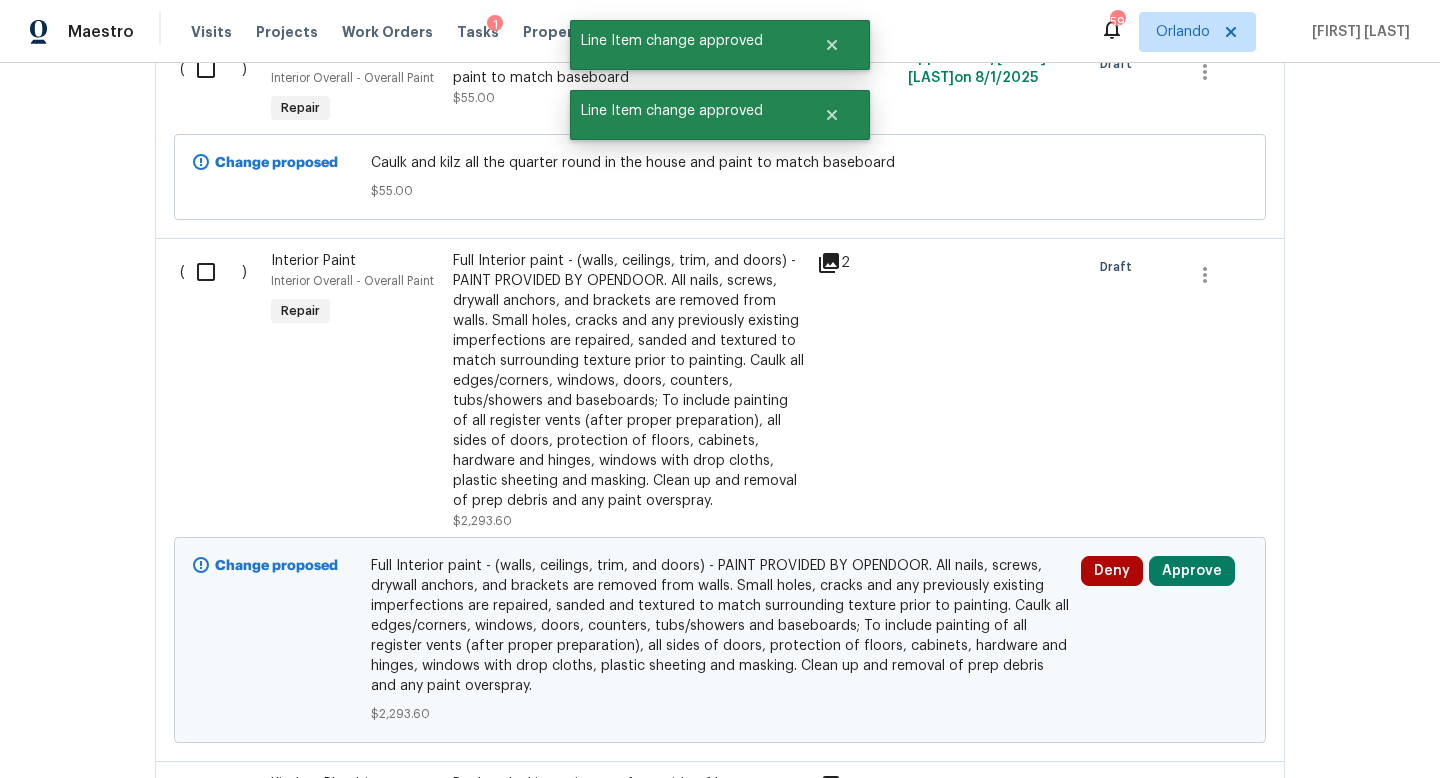 scroll, scrollTop: 4598, scrollLeft: 0, axis: vertical 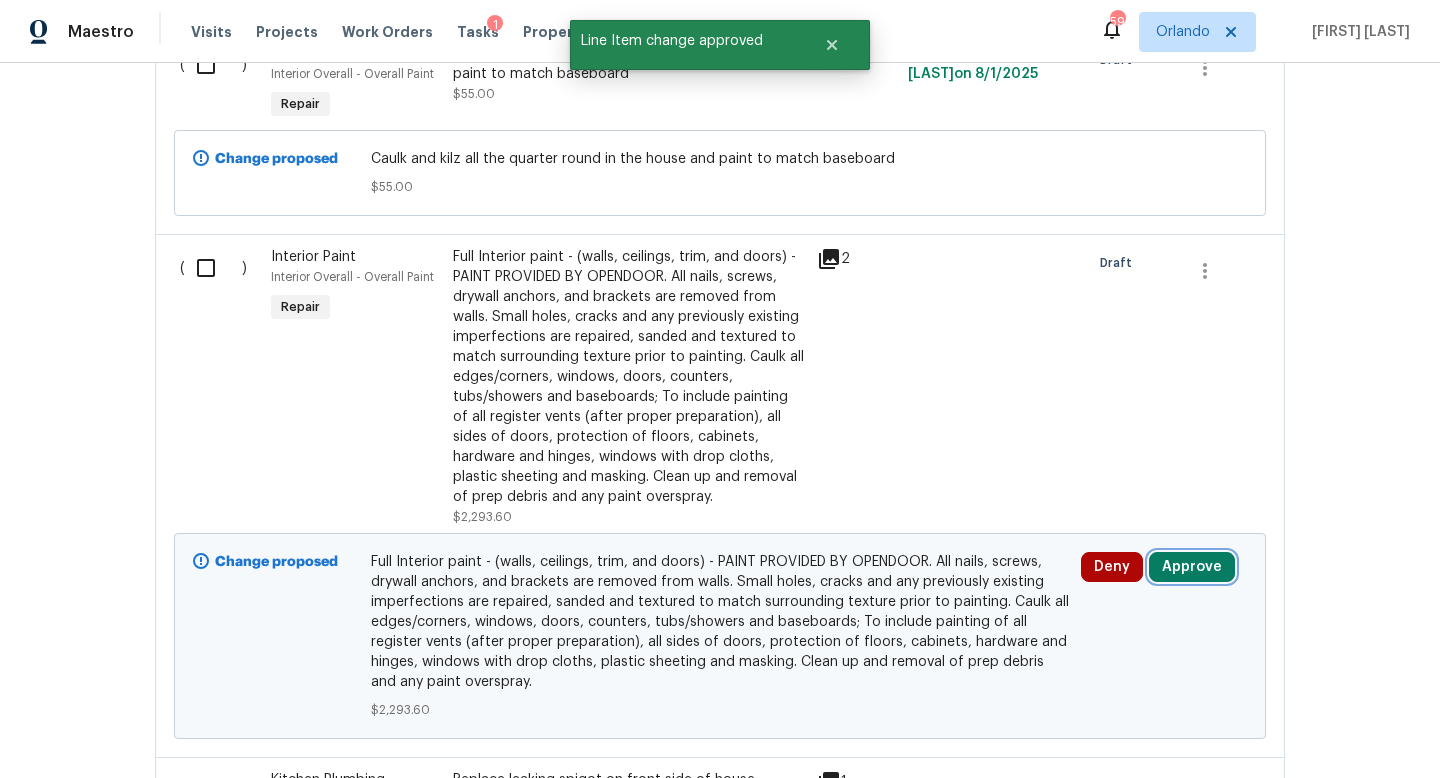 click on "Approve" at bounding box center [1192, 567] 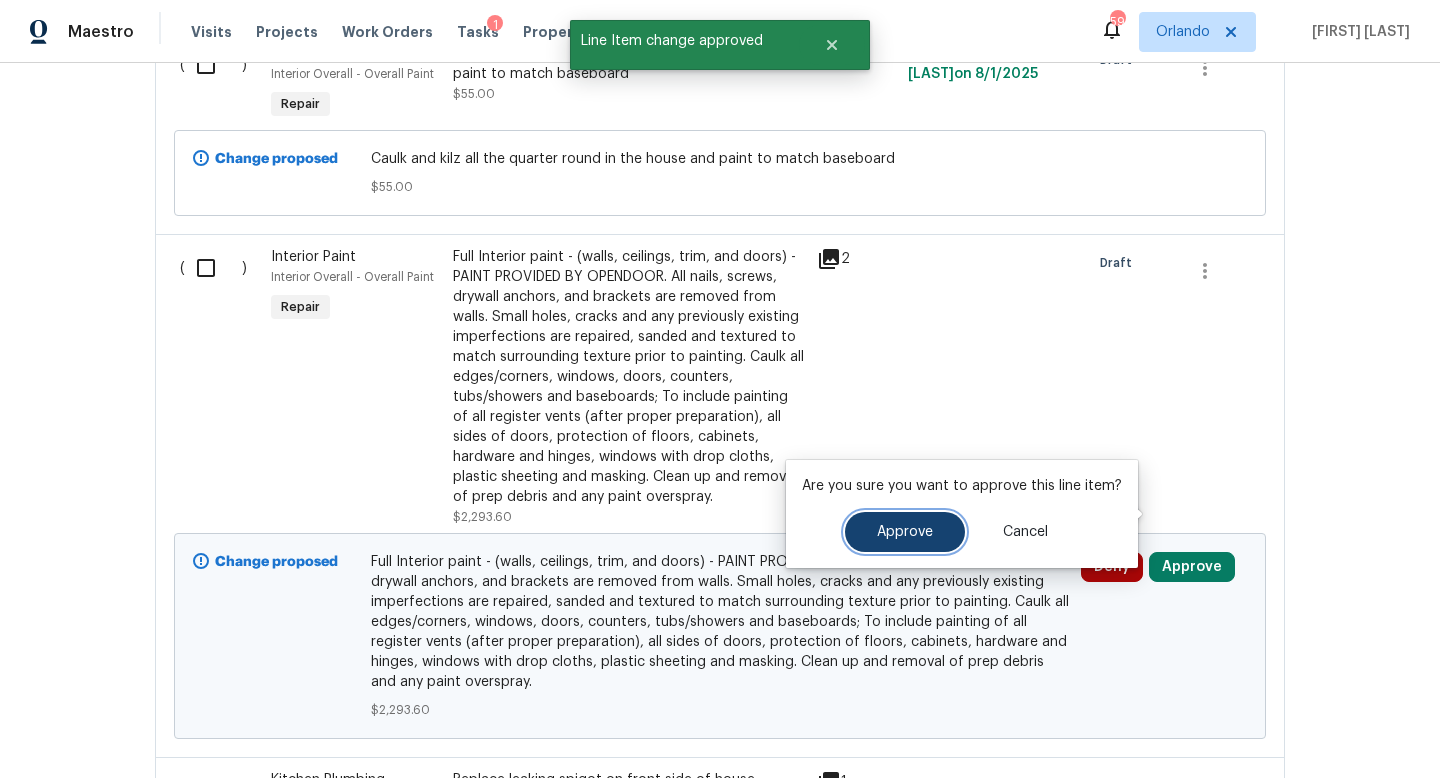 click on "Approve" at bounding box center (905, 532) 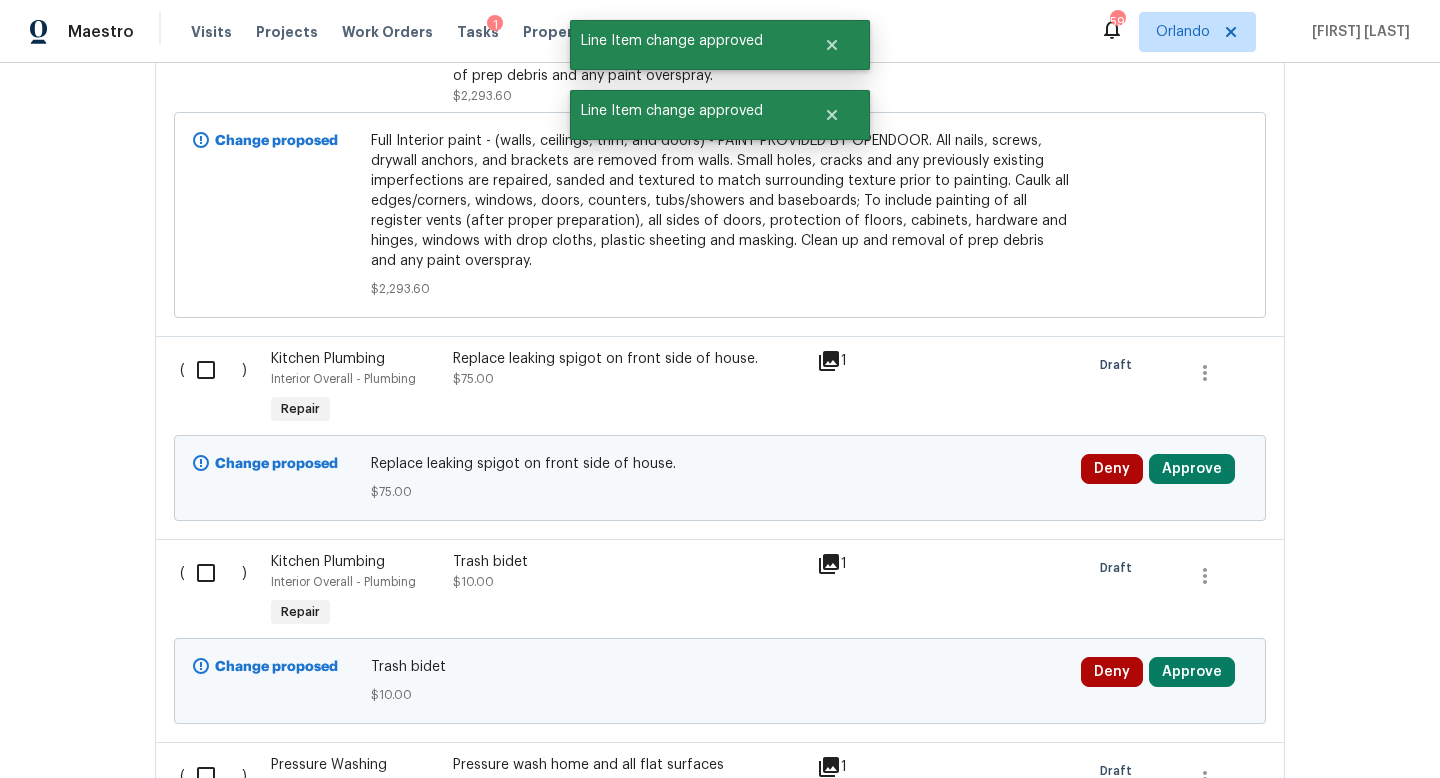 scroll, scrollTop: 5024, scrollLeft: 0, axis: vertical 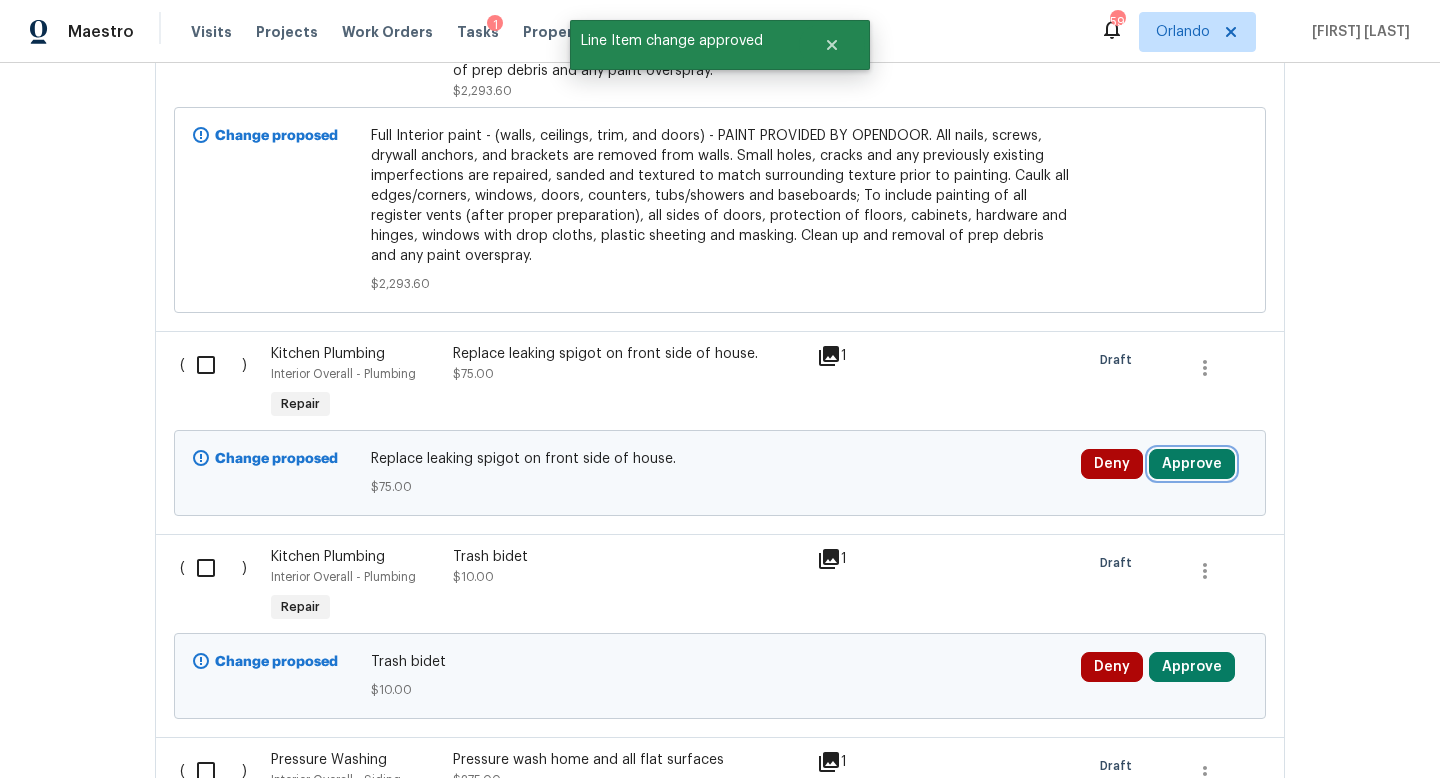 click on "Approve" at bounding box center [1192, 464] 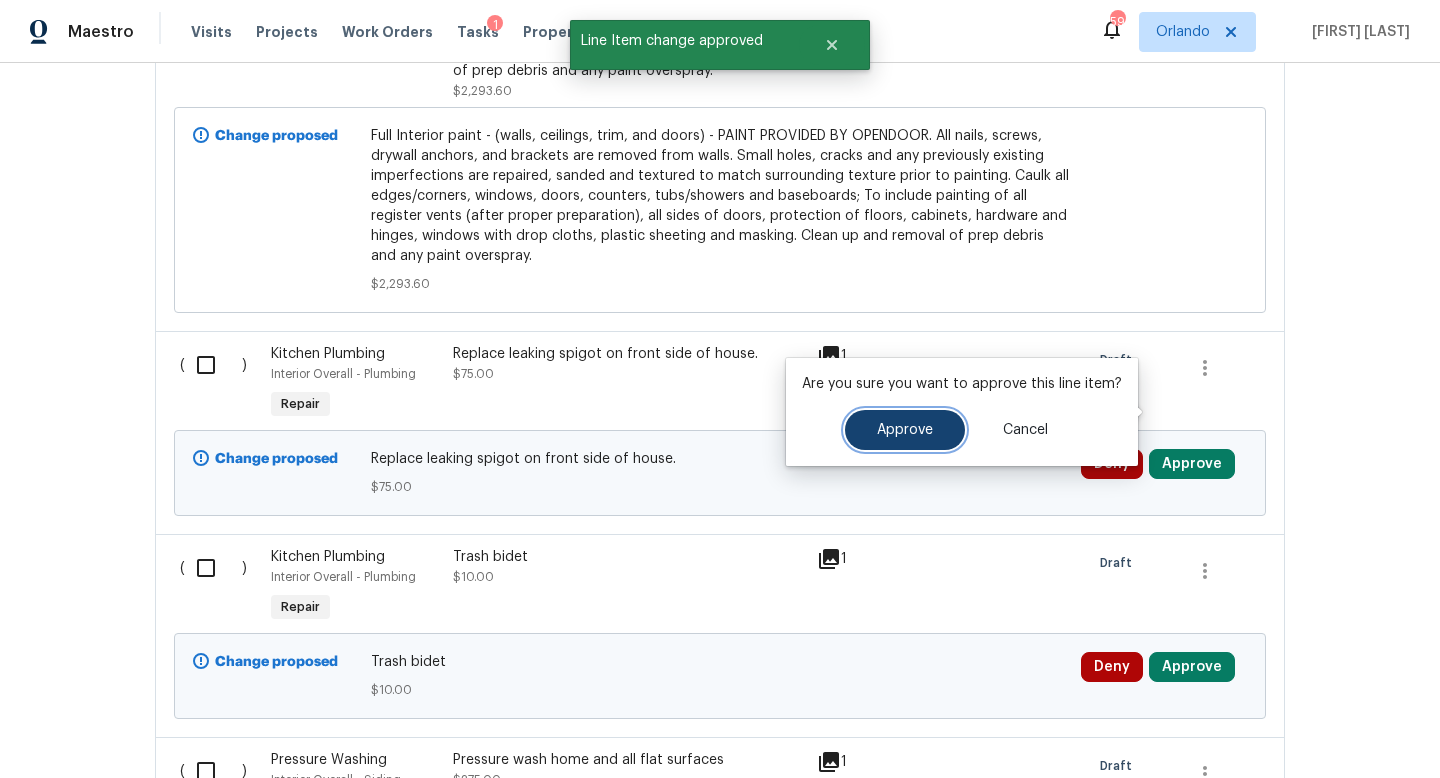 click on "Approve" at bounding box center (905, 430) 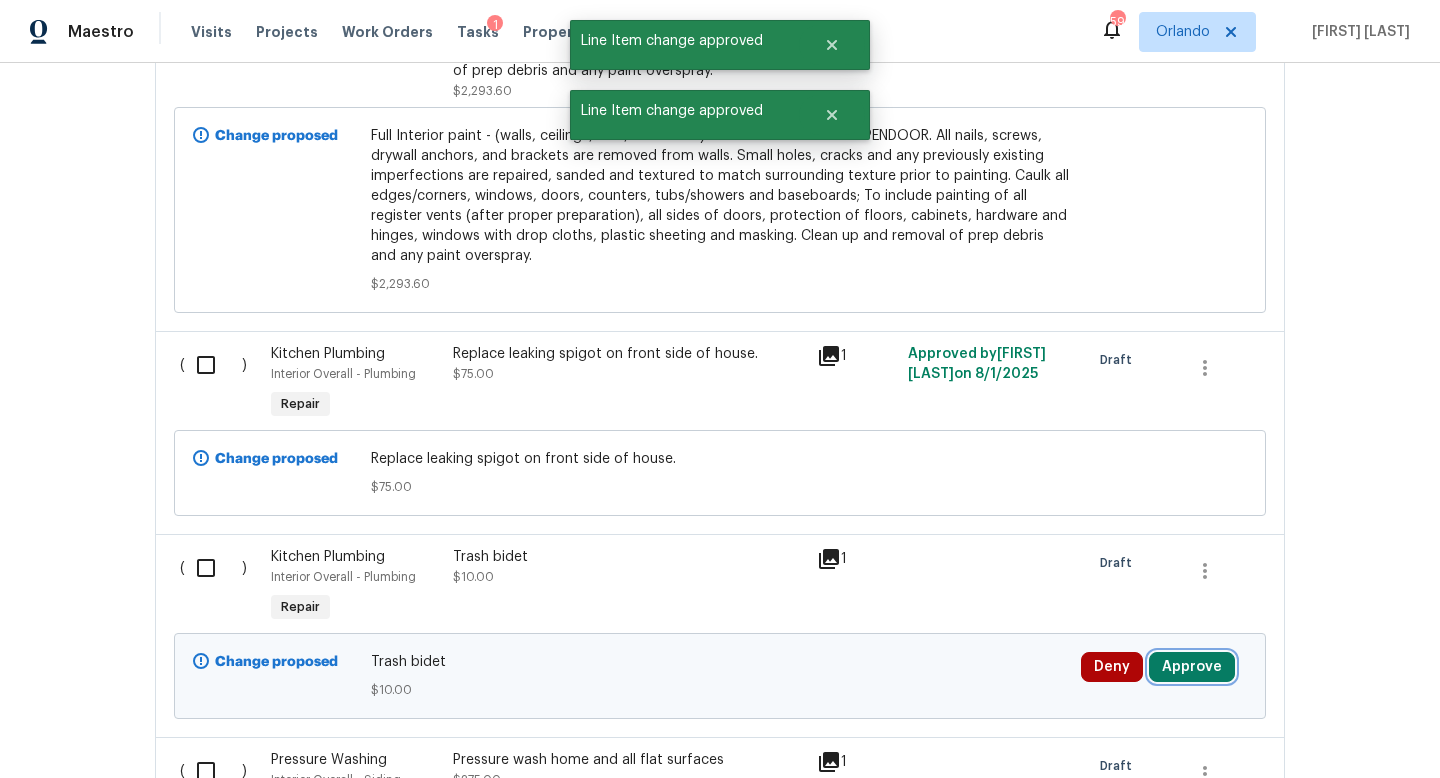 click on "Approve" at bounding box center [1192, 667] 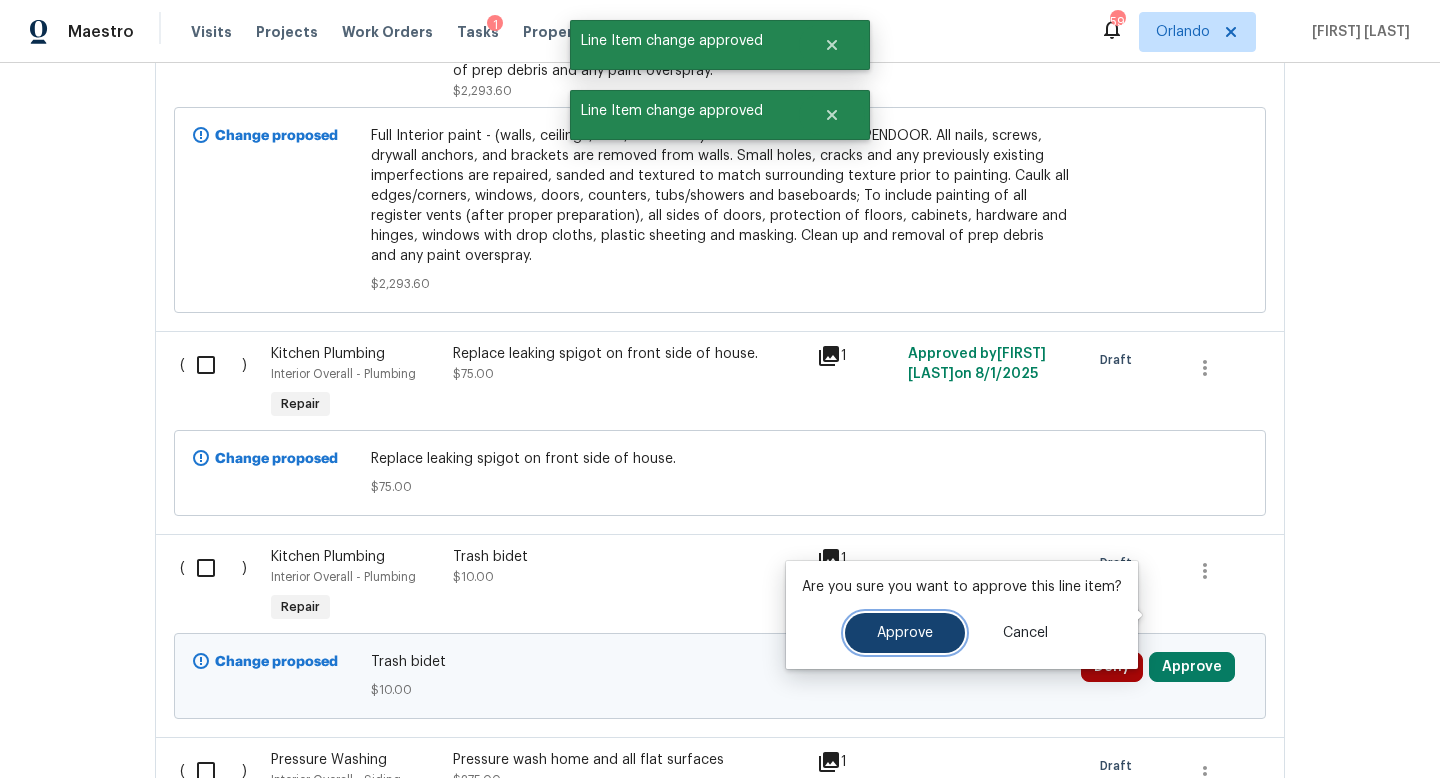 click on "Approve" at bounding box center (905, 633) 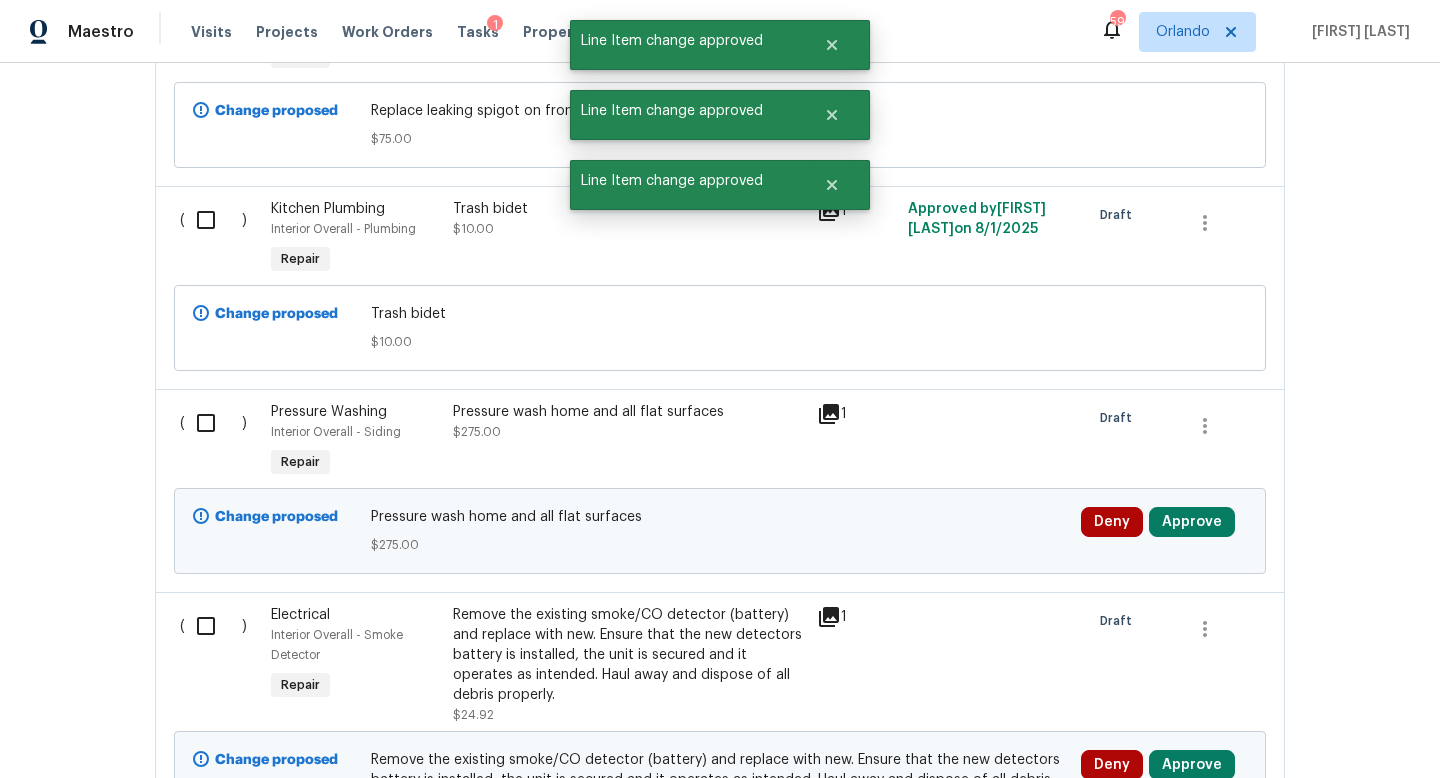 scroll, scrollTop: 5577, scrollLeft: 0, axis: vertical 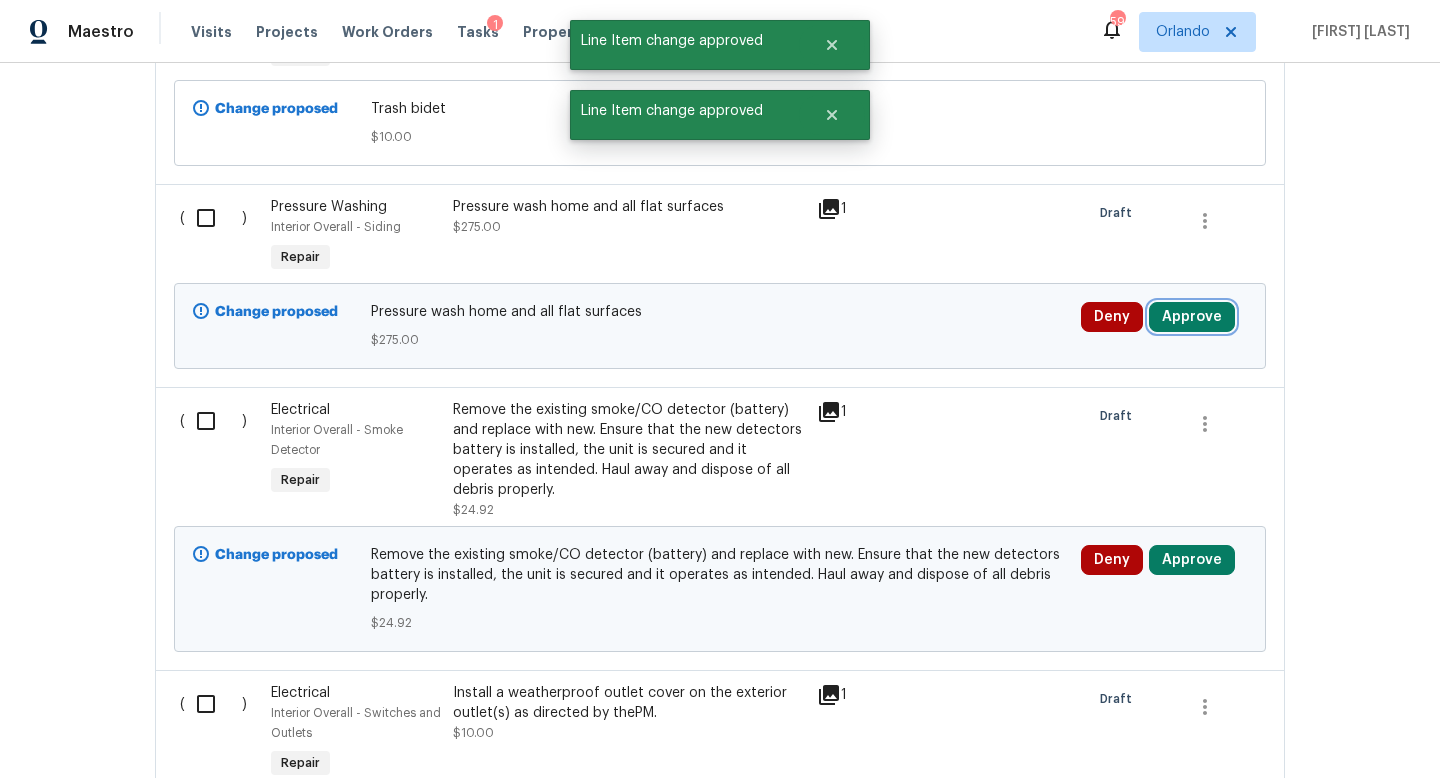 click on "Approve" at bounding box center [1192, 317] 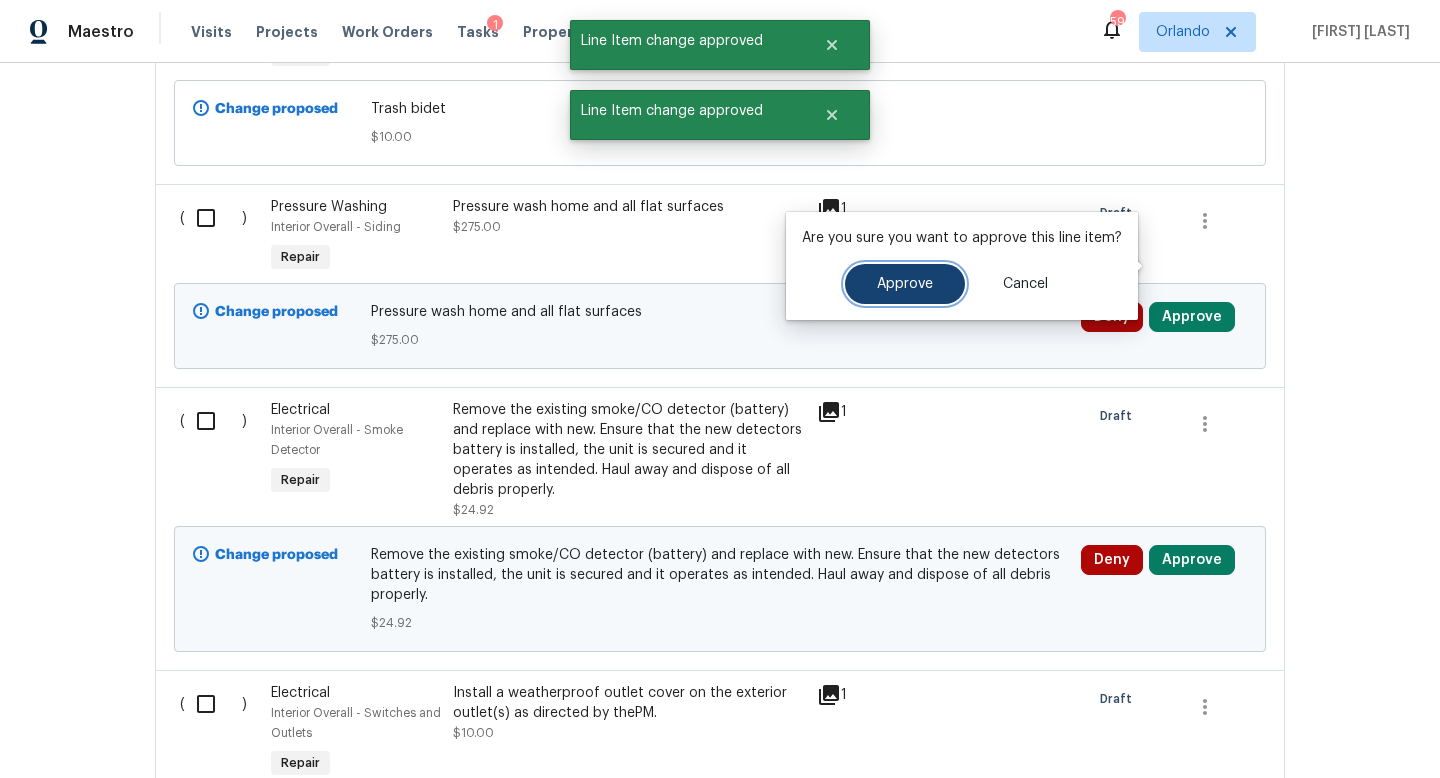 click on "Approve" at bounding box center (905, 284) 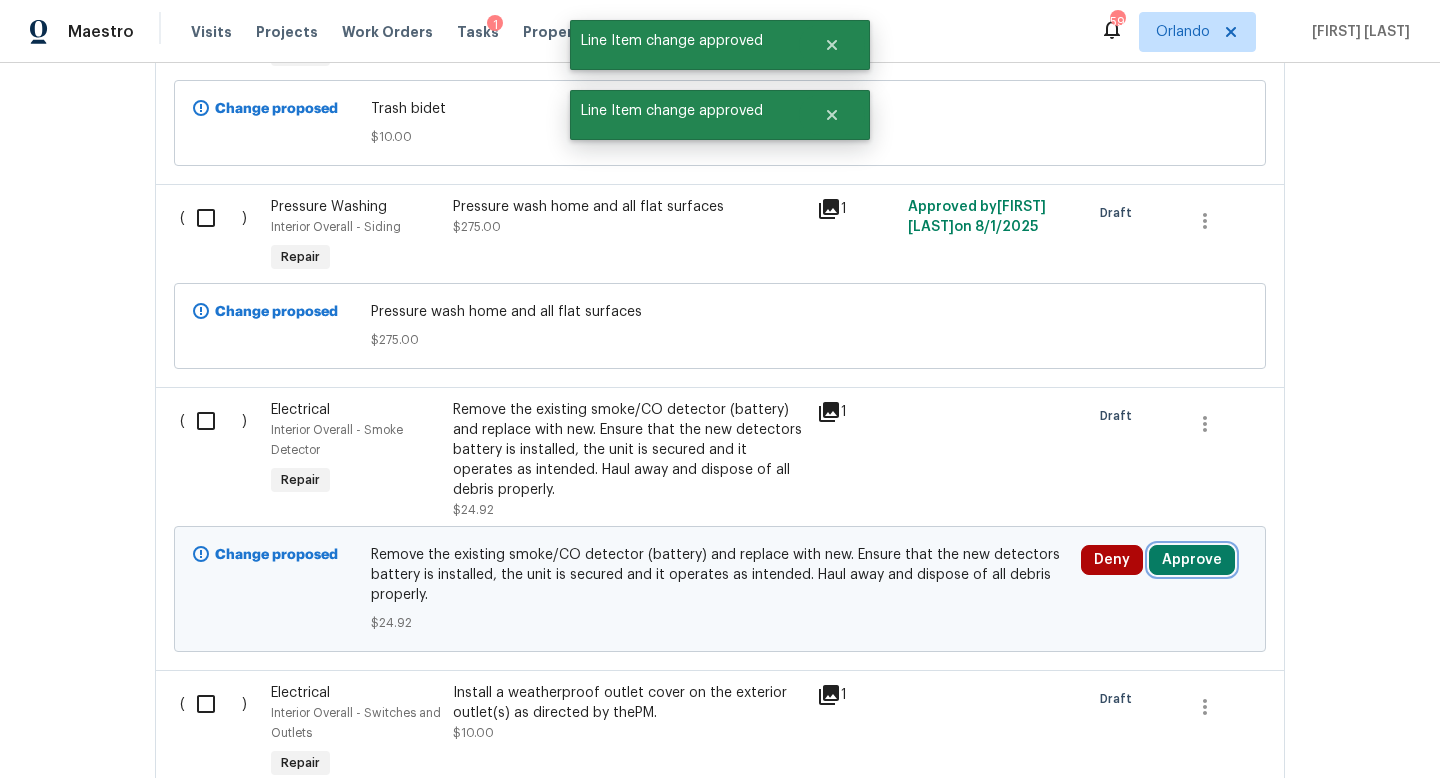 click on "Approve" at bounding box center (1192, 560) 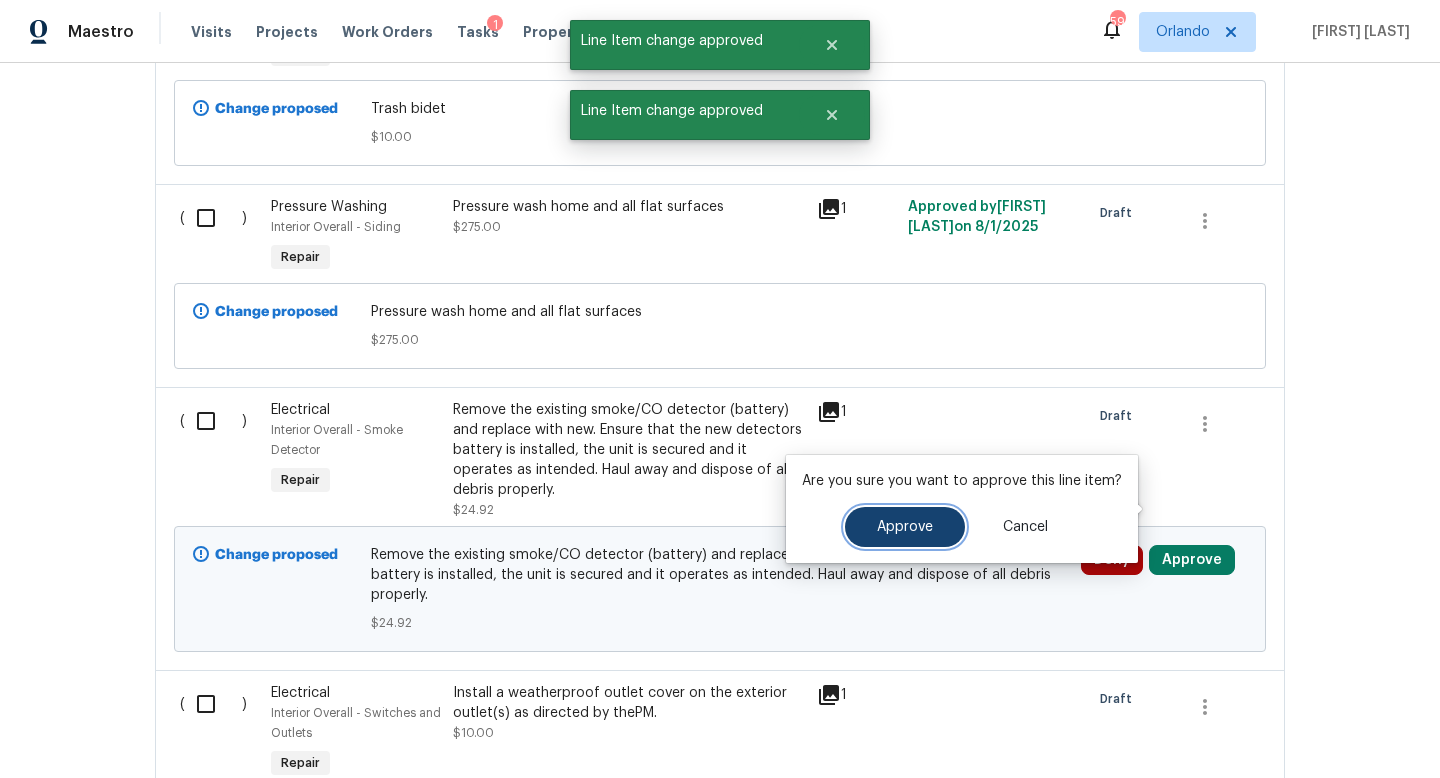 click on "Approve" at bounding box center (905, 527) 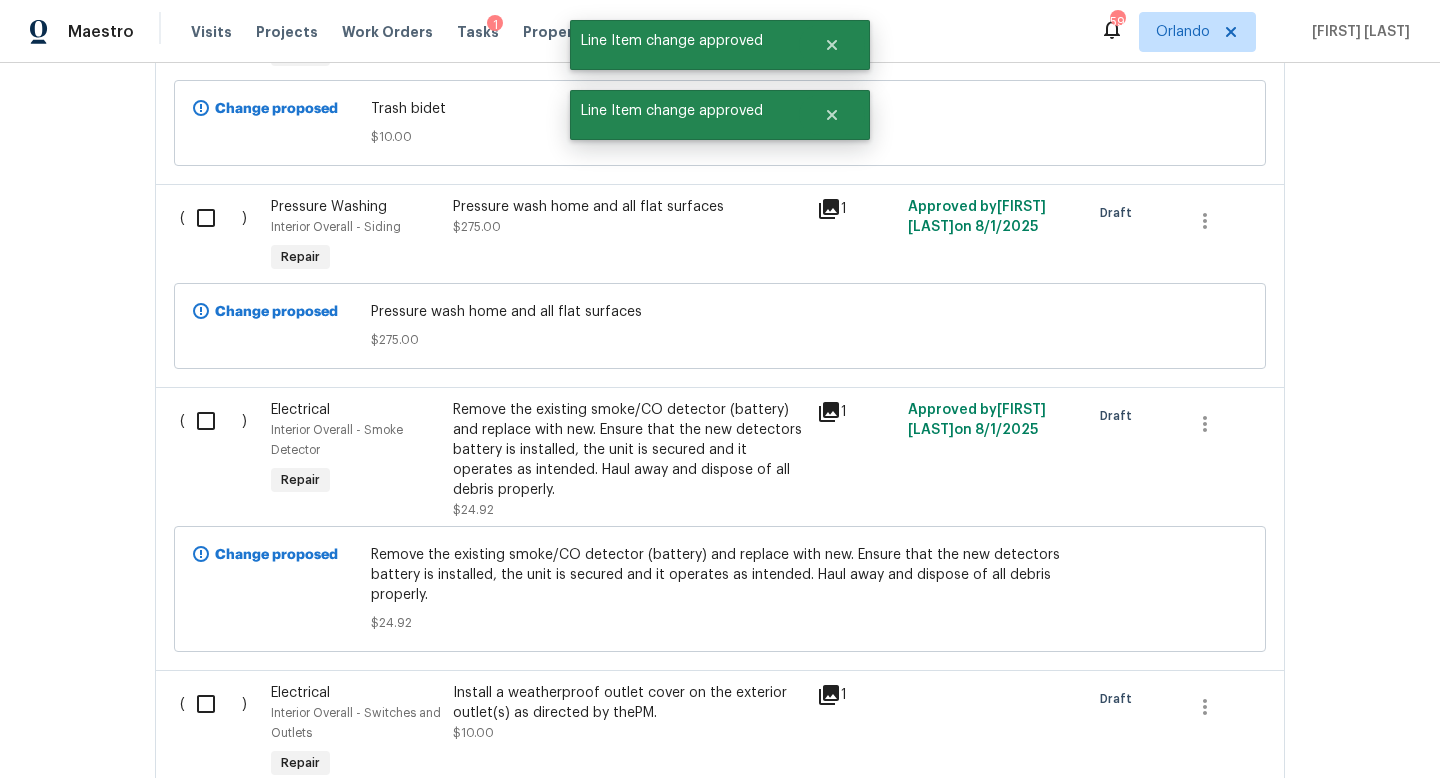 click on "Approve" at bounding box center [1192, 823] 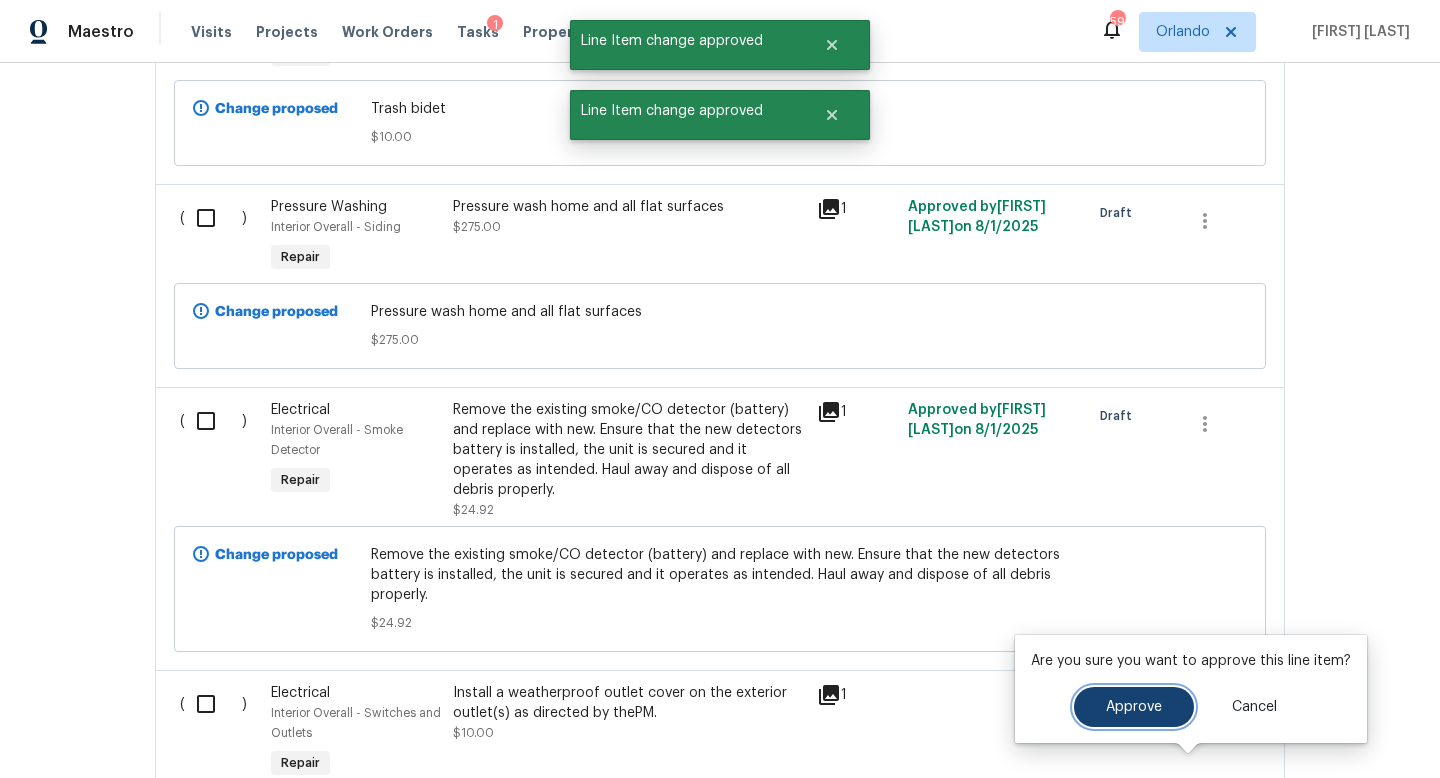 click on "Approve" at bounding box center (1134, 707) 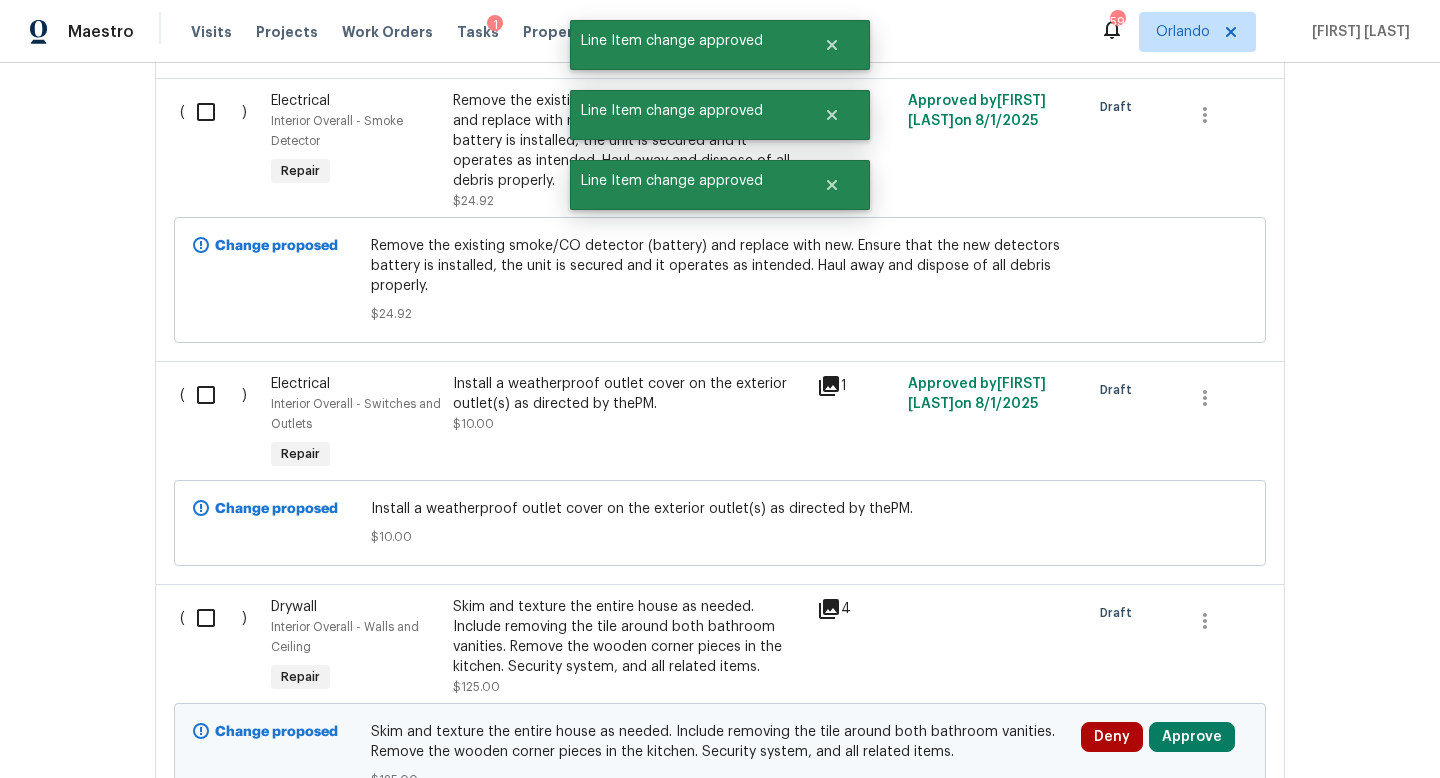 scroll, scrollTop: 6052, scrollLeft: 0, axis: vertical 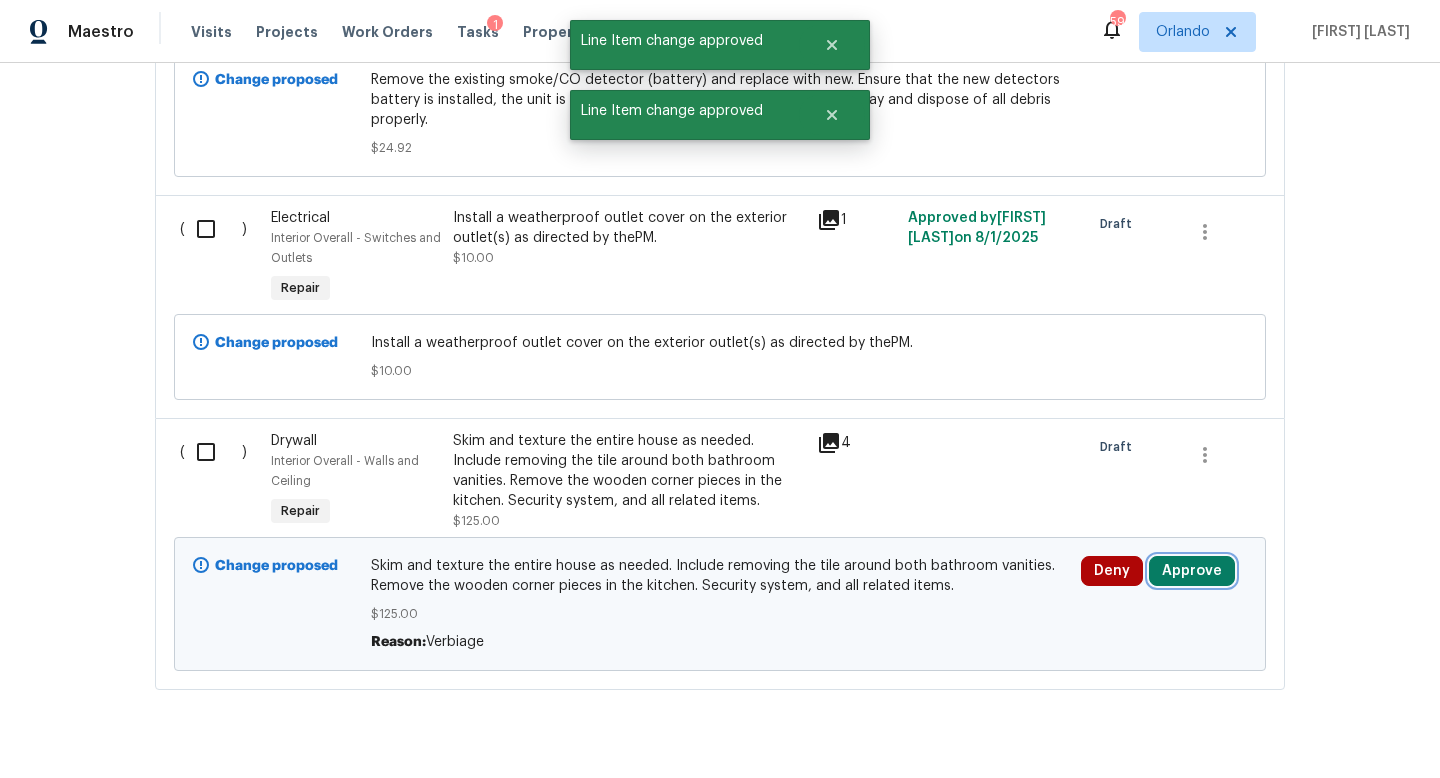 click on "Approve" at bounding box center (1192, 571) 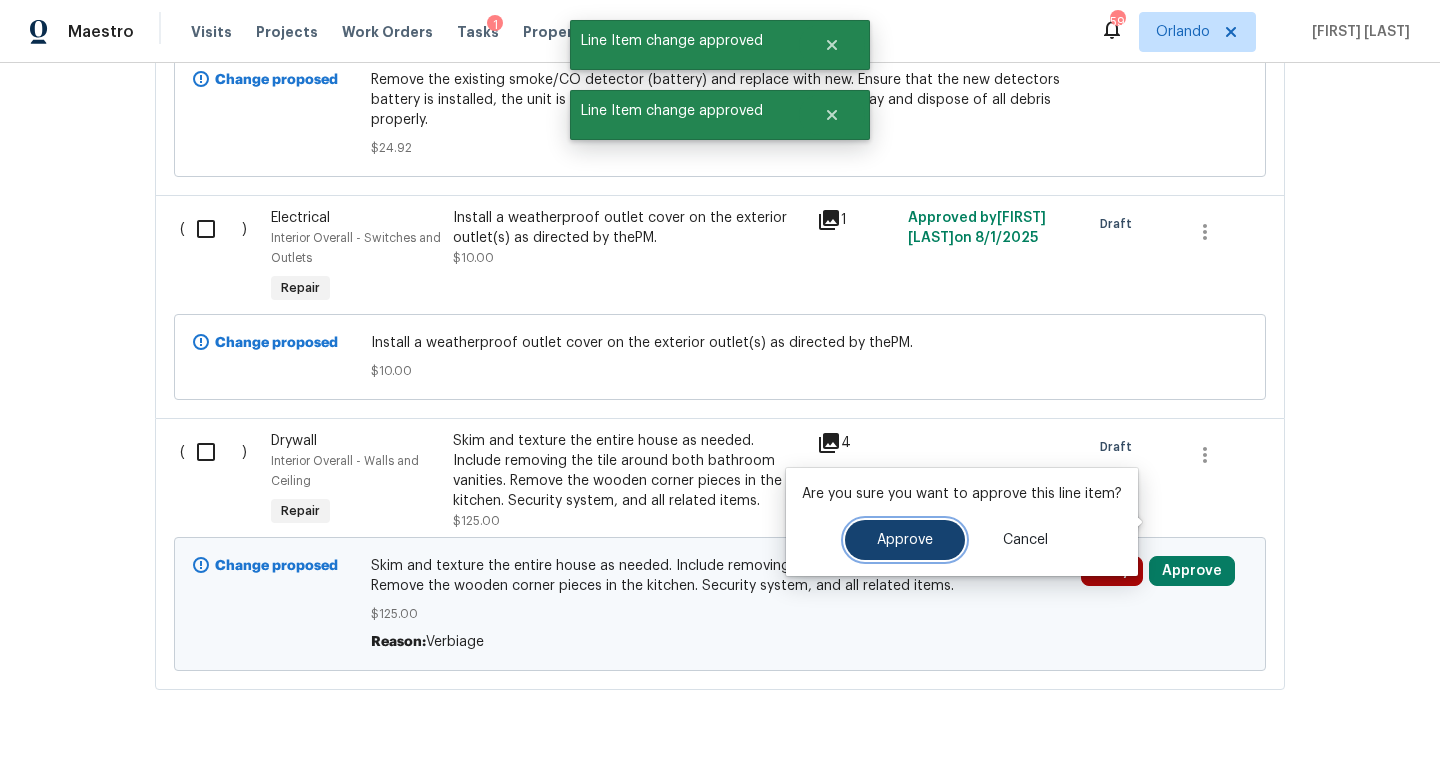 click on "Approve" at bounding box center [905, 540] 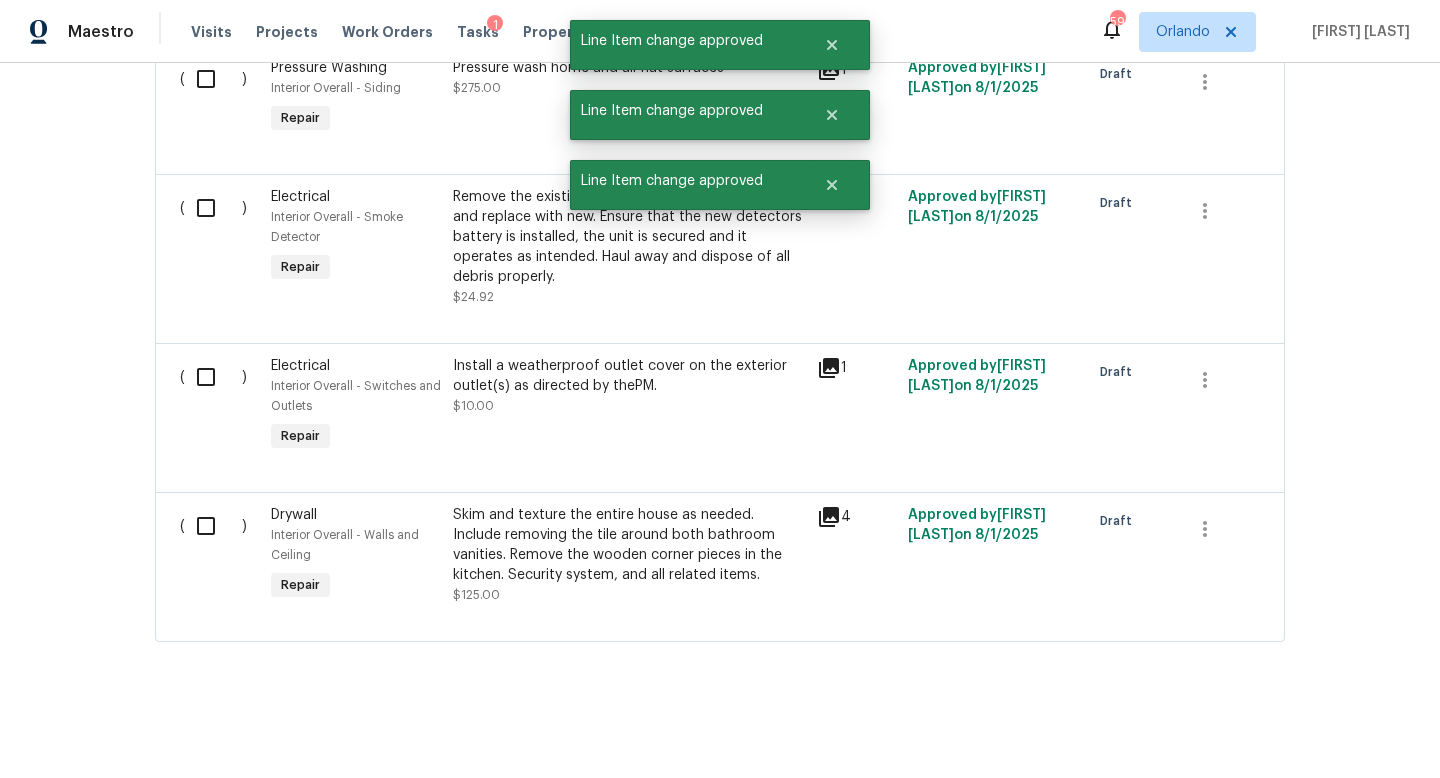 scroll, scrollTop: 3775, scrollLeft: 0, axis: vertical 